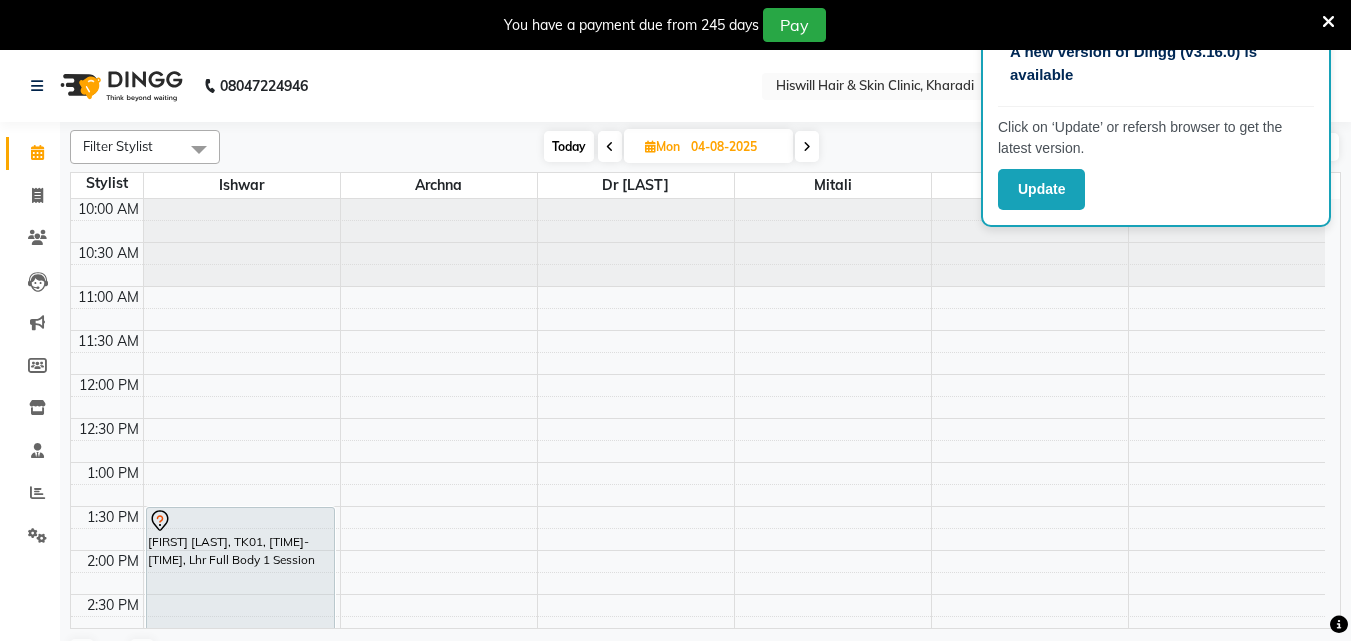 scroll, scrollTop: 50, scrollLeft: 0, axis: vertical 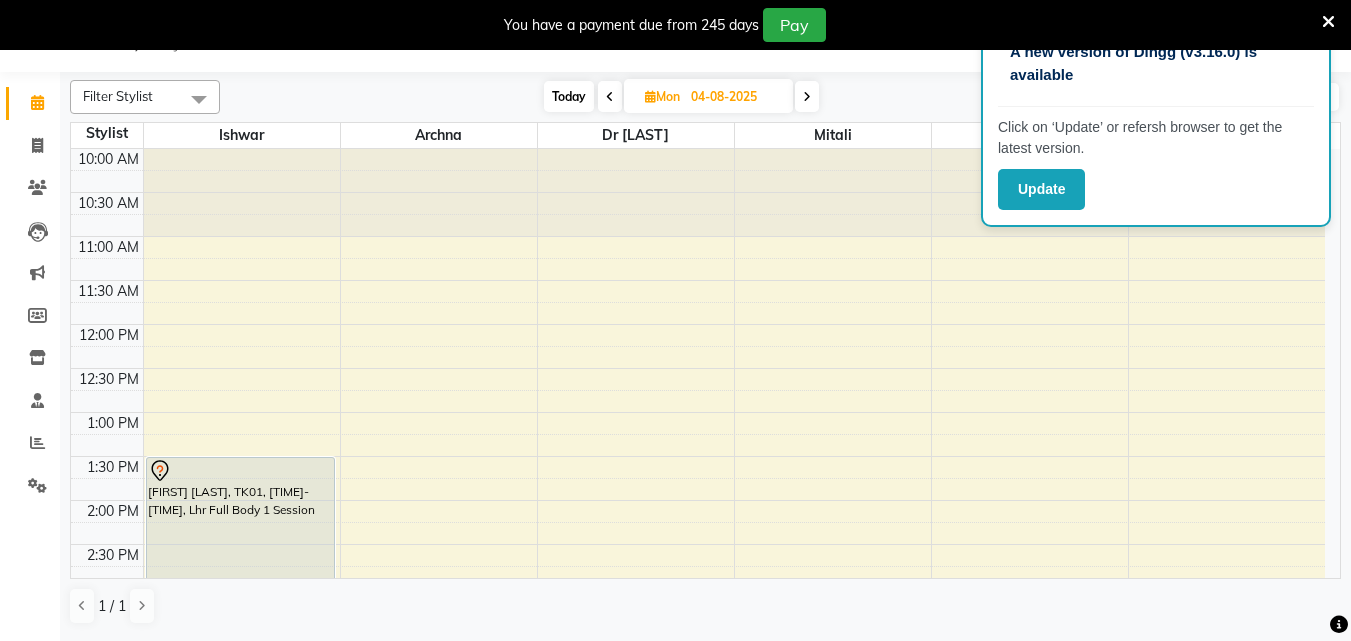 click at bounding box center (1328, 22) 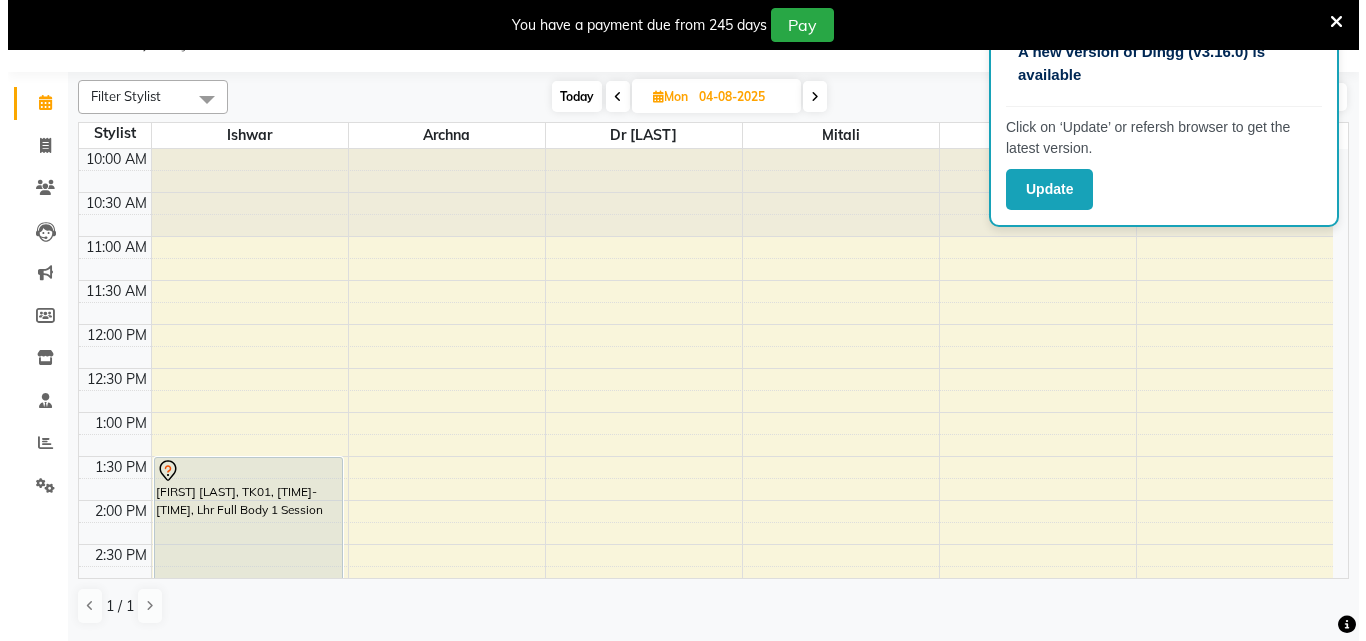 scroll, scrollTop: 0, scrollLeft: 0, axis: both 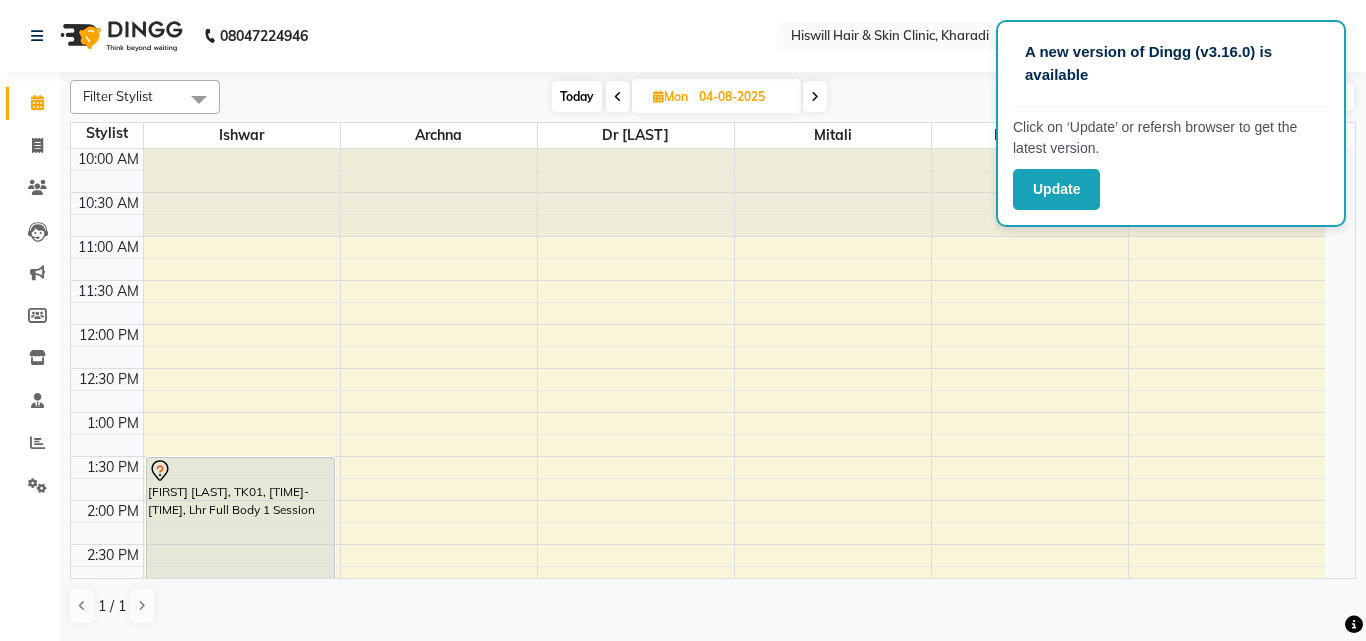 click at bounding box center (658, 96) 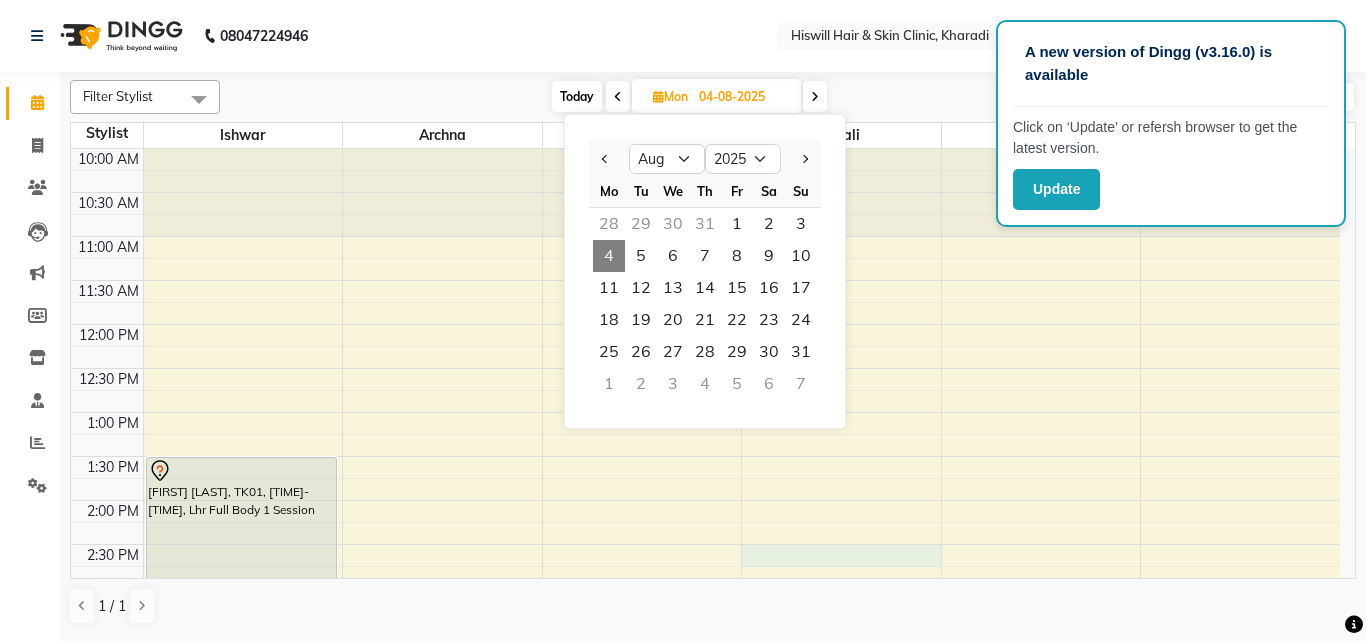 click on "[TIME] [TIME] [TIME] [TIME] [TIME] [TIME] [TIME] [TIME] [TIME] [TIME] [TIME] [TIME] [TIME] [TIME] [TIME] [TIME] [TIME] [TIME] [TIME] [TIME] [TIME] [TIME] [TIME] [FIRST] [LAST], TK01, [TIME]-[TIME], Lhr Full Body 1 Session" at bounding box center [705, 632] 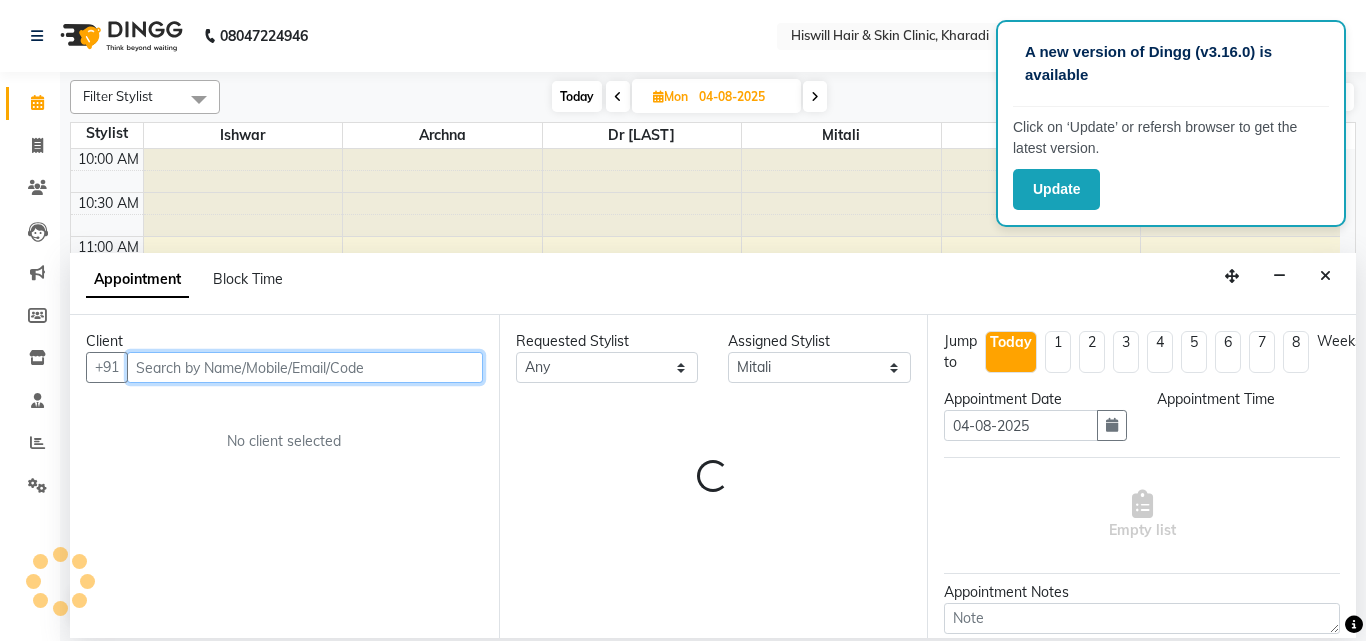 select on "870" 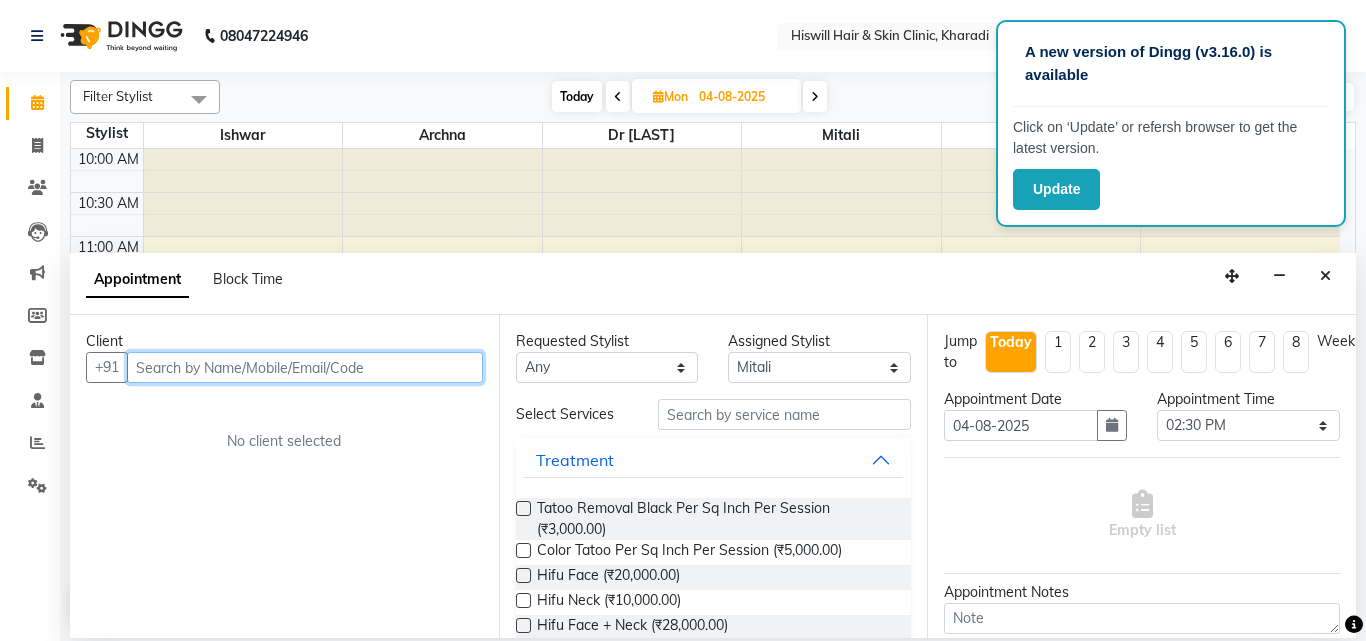 click at bounding box center [841, 193] 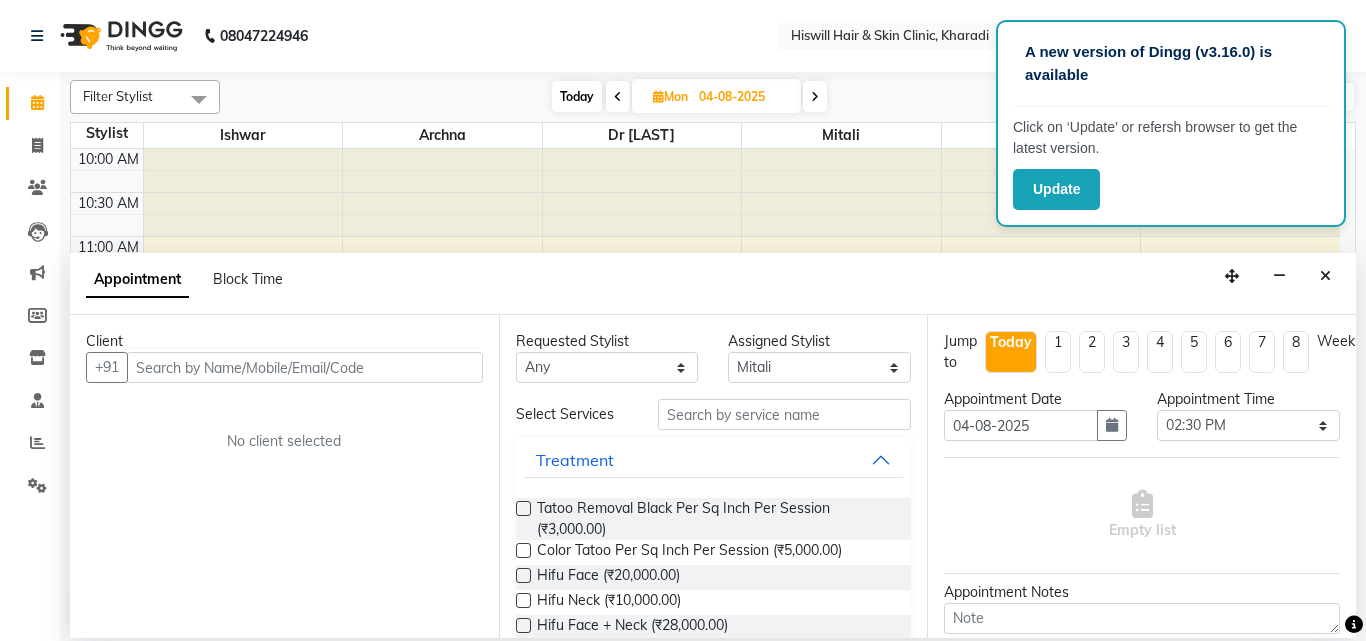 click on "[PHONE] Select Location × Hiswill Hair & Skin Clinic, Kharadi English ENGLISH Español العربية मराठी हिंदी ગુજરાતી தமிழ் 中文 Notifications nothing to show Admin Manage Profile Change Password Sign out Version:3.15.11" 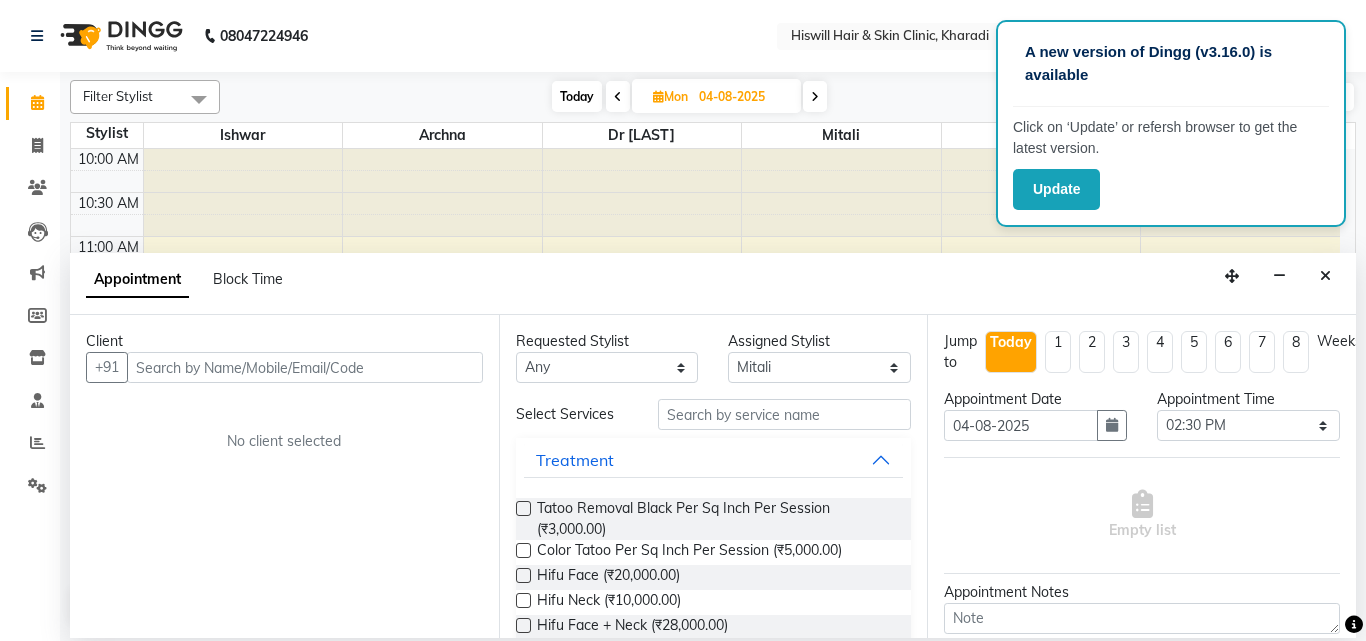 click at bounding box center (642, 193) 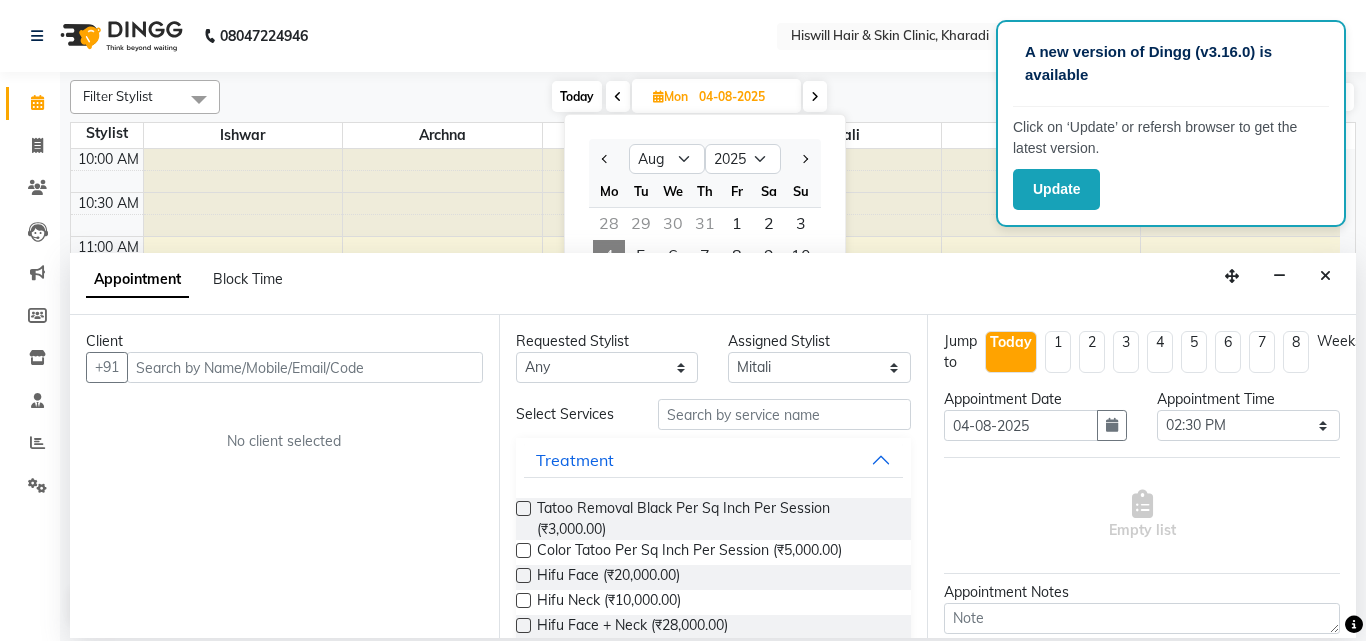 drag, startPoint x: 935, startPoint y: 203, endPoint x: 921, endPoint y: 207, distance: 14.56022 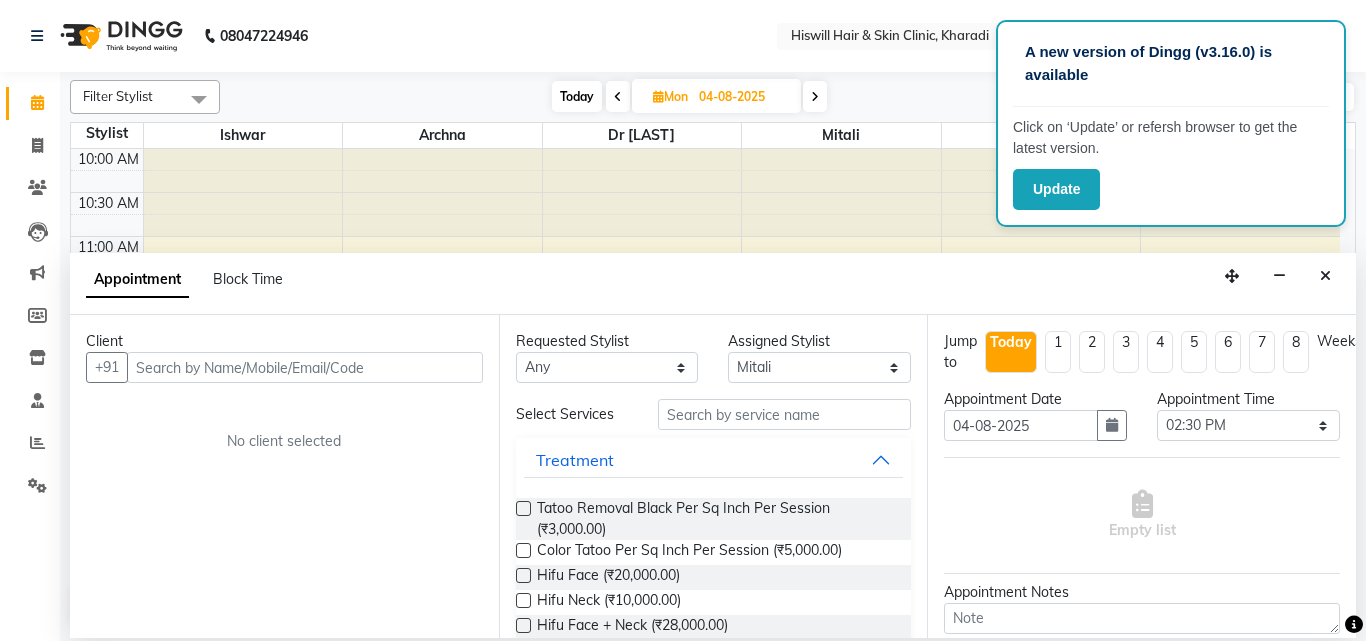 click on "Appointment Block Time" at bounding box center (713, 284) 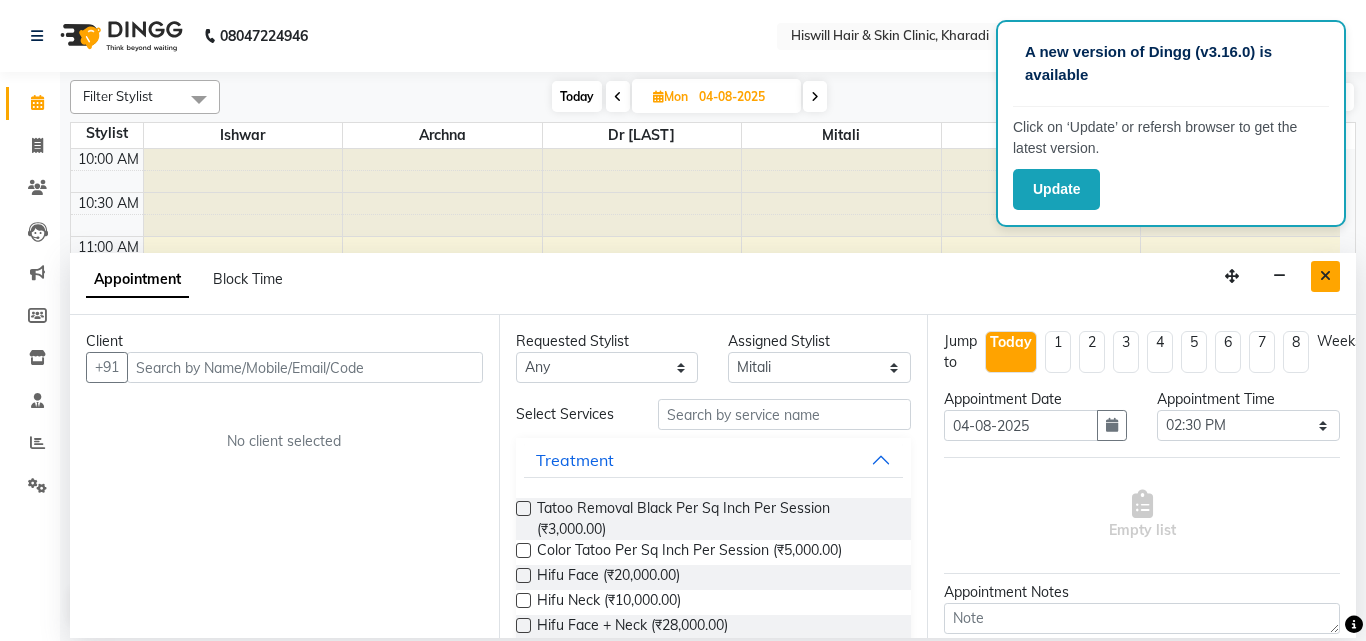 click at bounding box center [1325, 276] 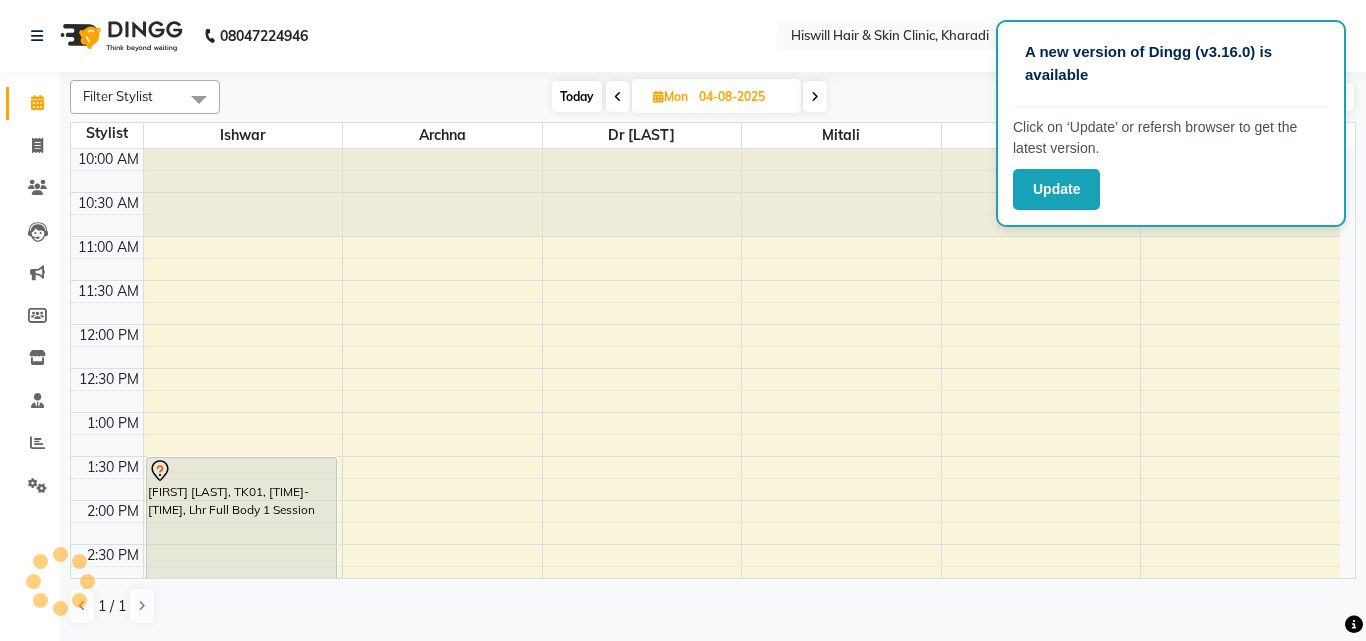 click at bounding box center (658, 96) 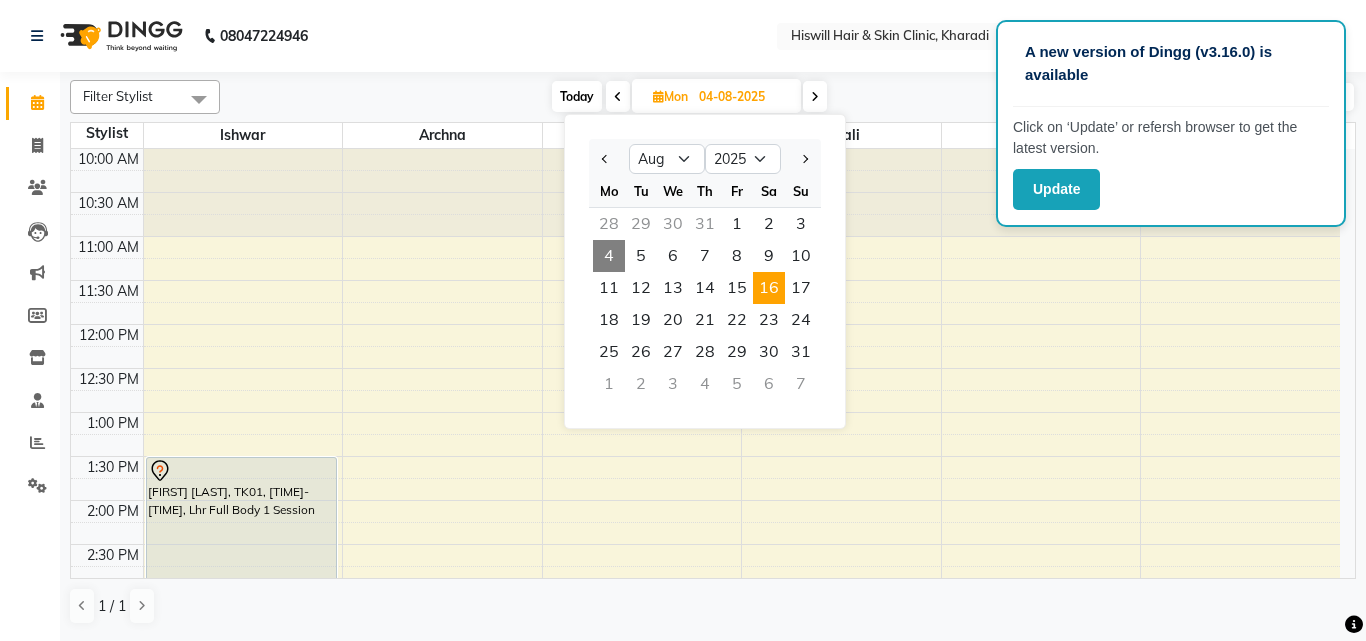 click on "16" at bounding box center [769, 288] 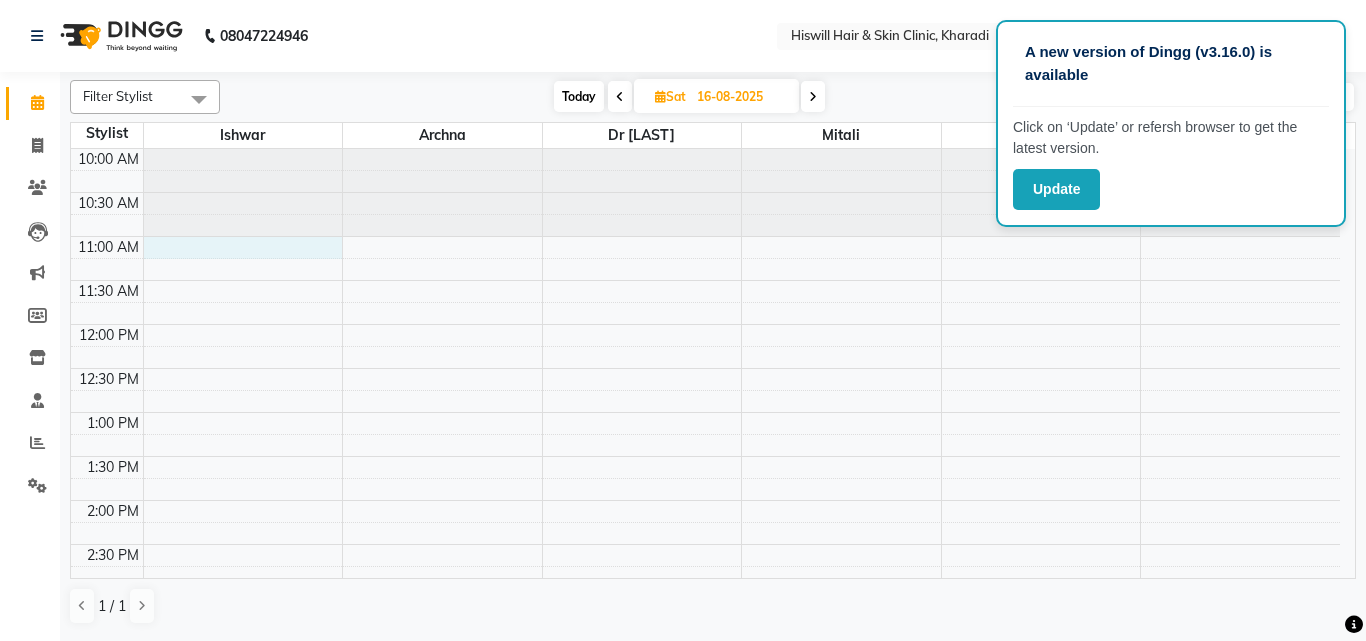 click on "10:00 AM 10:30 AM 11:00 AM 11:30 AM 12:00 PM 12:30 PM 1:00 PM 1:30 PM 2:00 PM 2:30 PM 3:00 PM 3:30 PM 4:00 PM 4:30 PM 5:00 PM 5:30 PM 6:00 PM 6:30 PM 7:00 PM 7:30 PM 8:00 PM 8:30 PM" at bounding box center [705, 632] 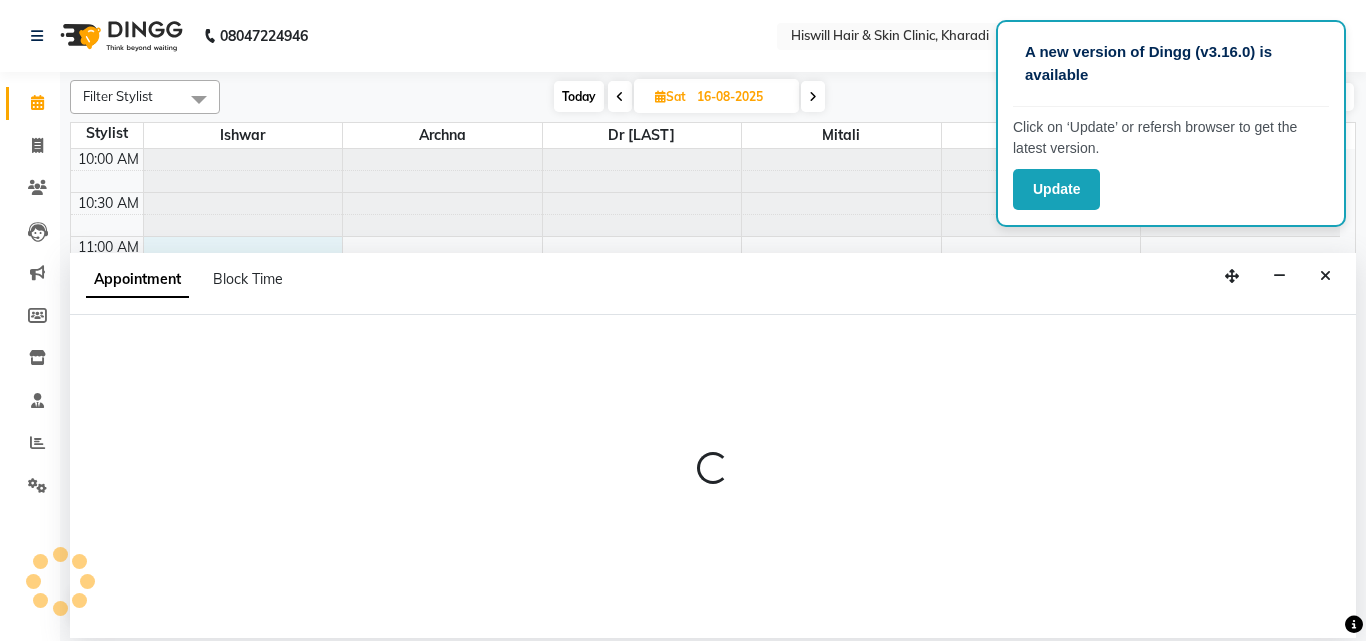 select on "62610" 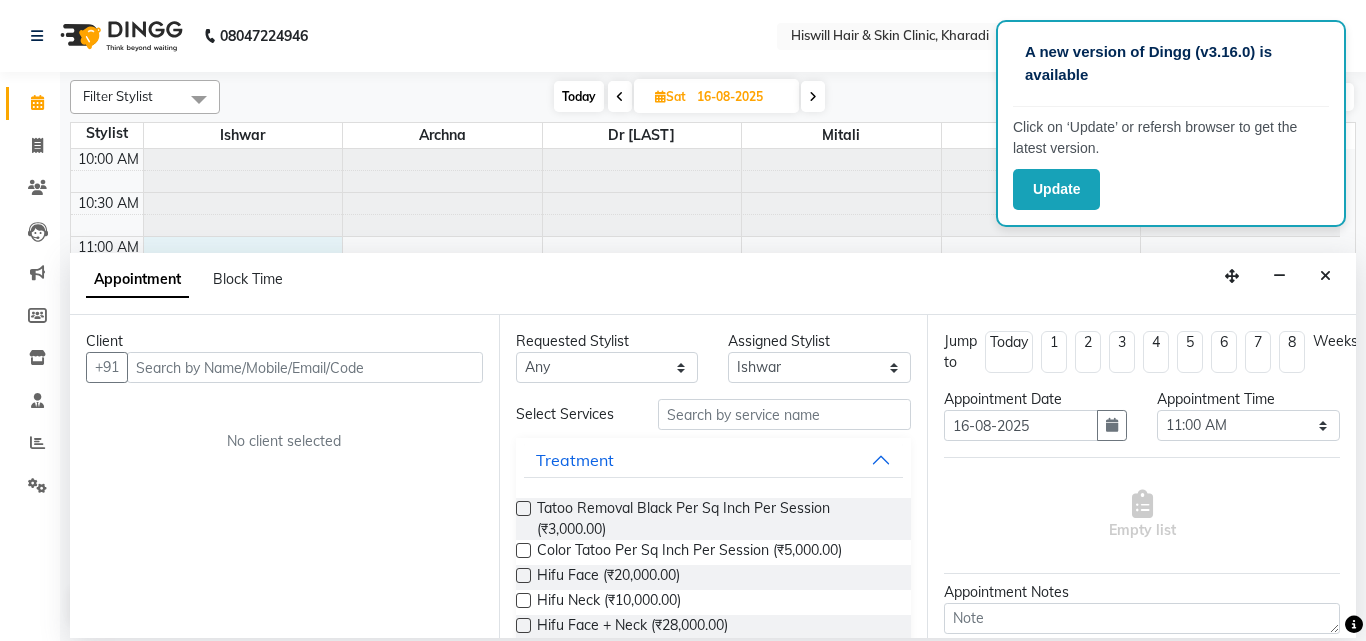 click at bounding box center (305, 367) 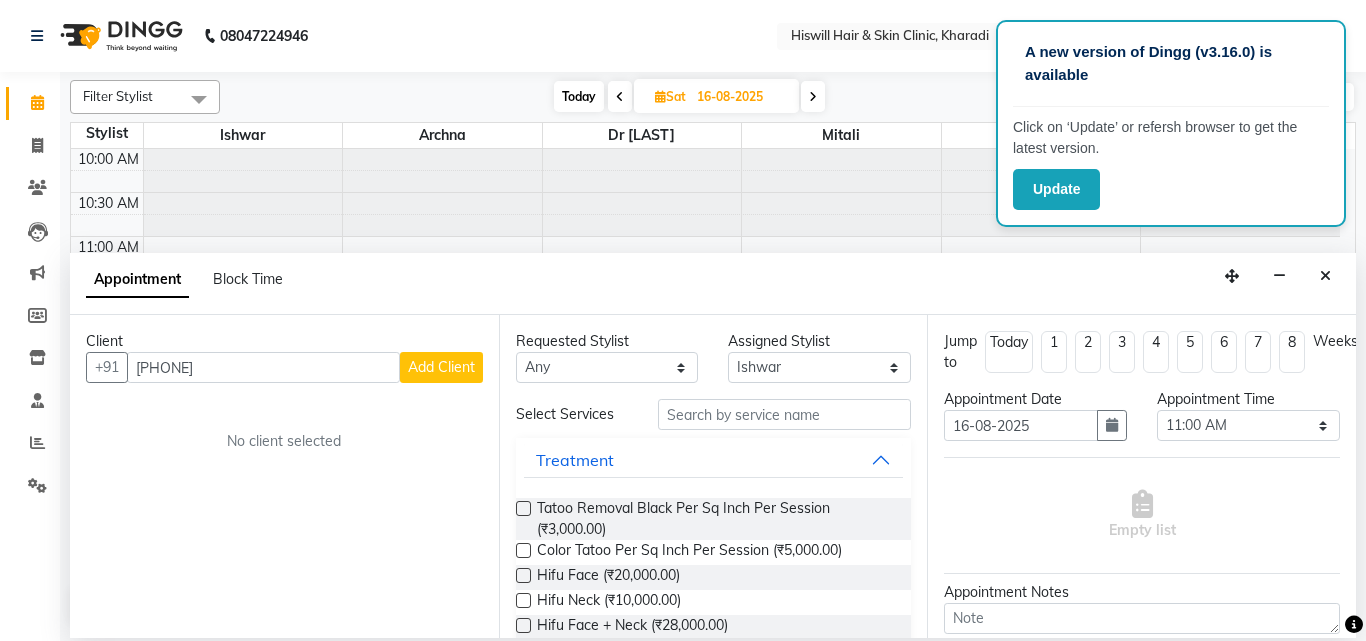 type on "[PHONE]" 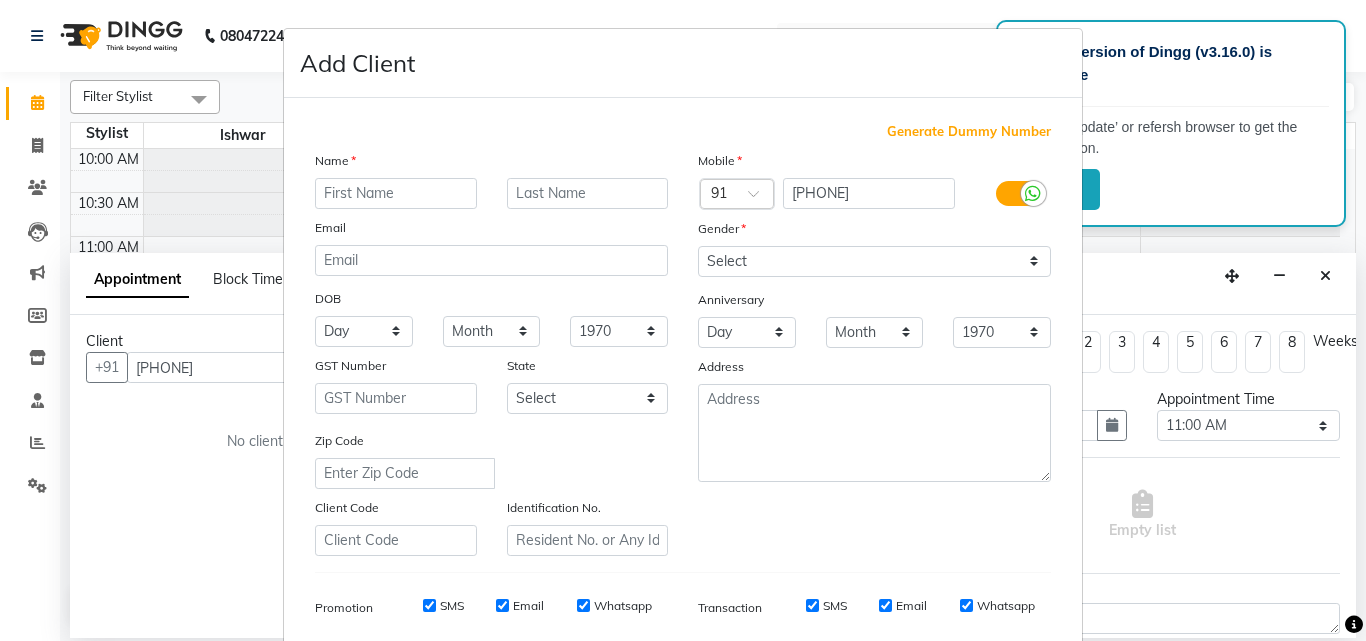 click at bounding box center [396, 193] 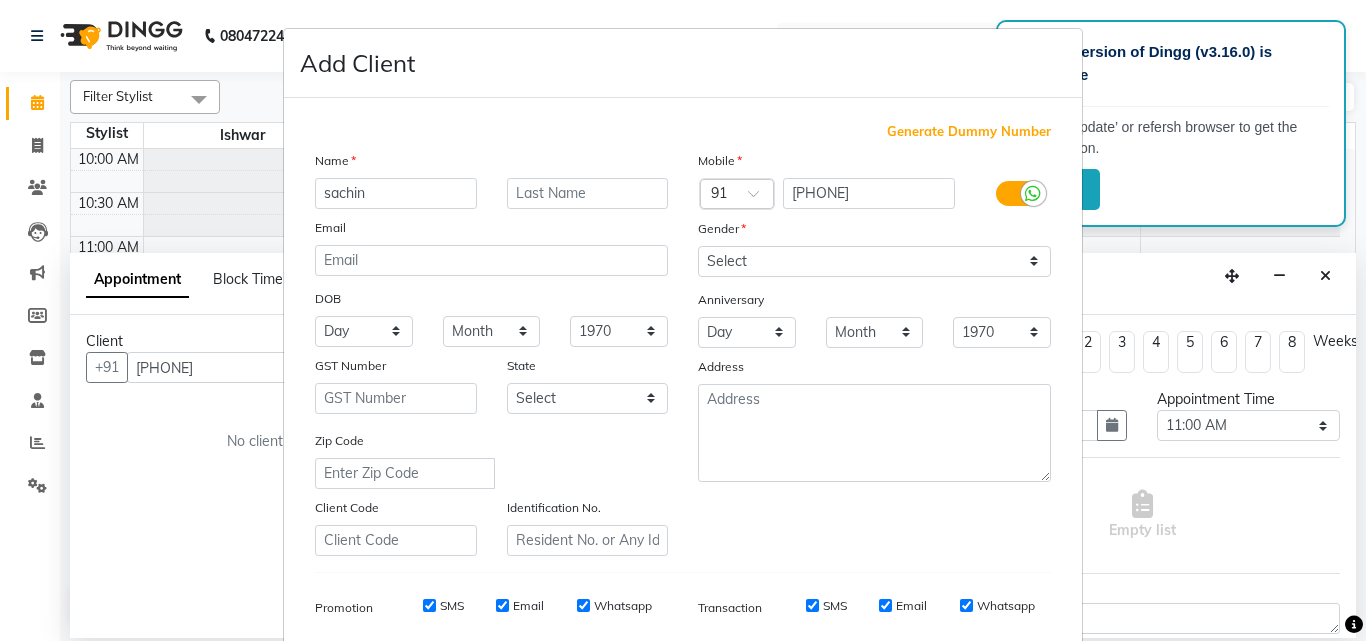 type on "sachin" 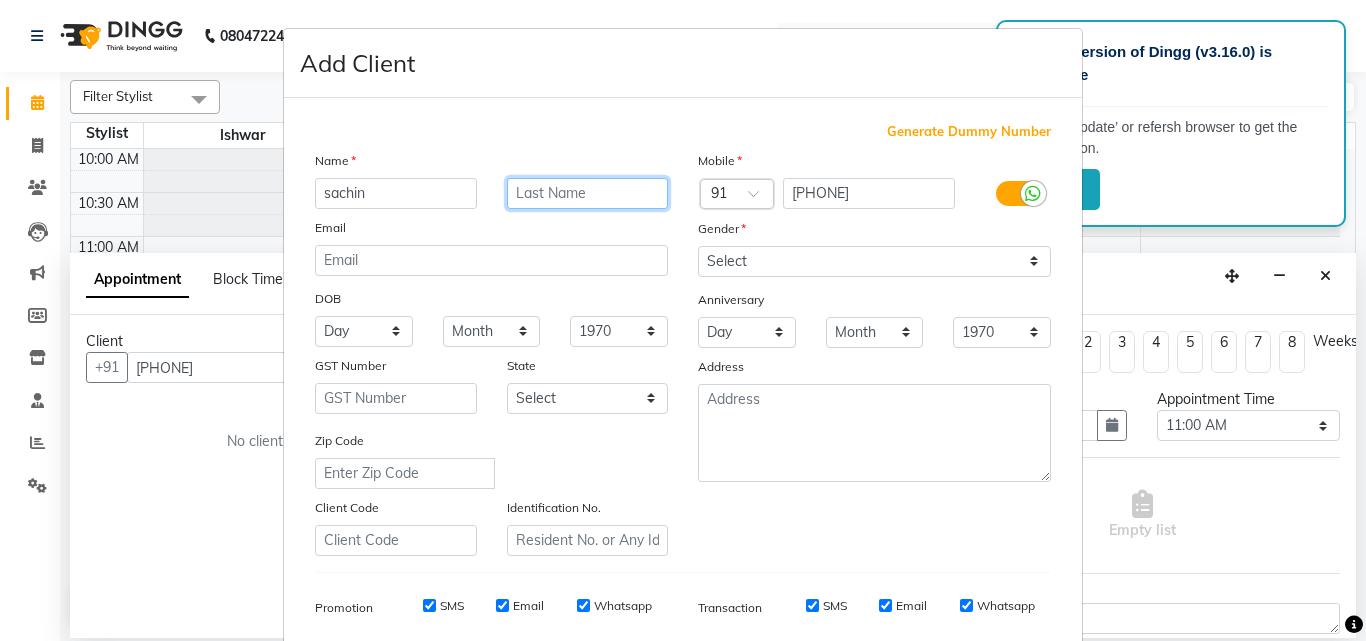 click at bounding box center (588, 193) 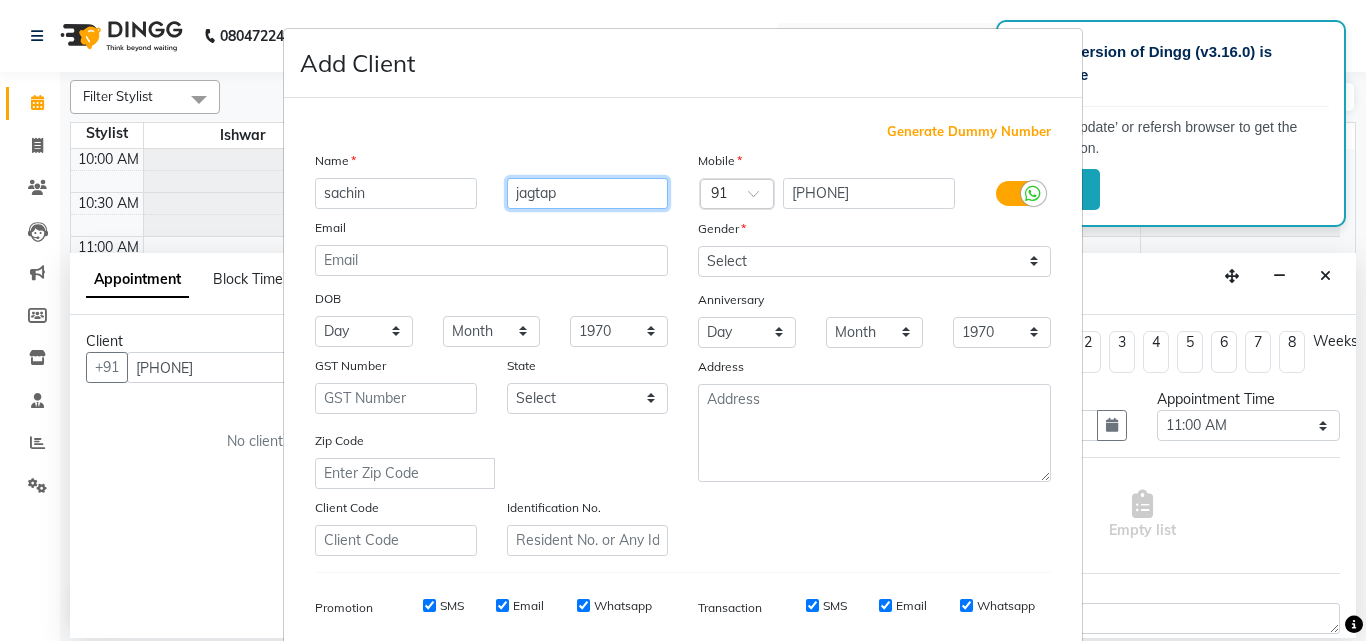type on "jagtap" 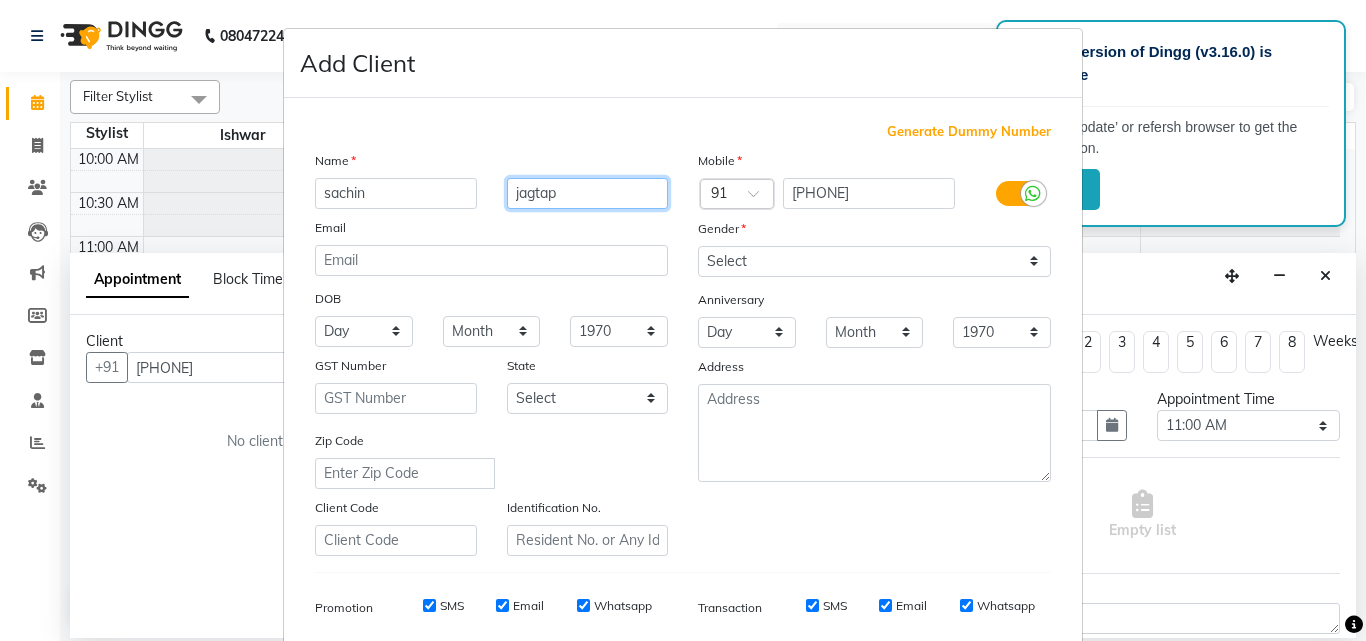 click on "Add" at bounding box center (949, 855) 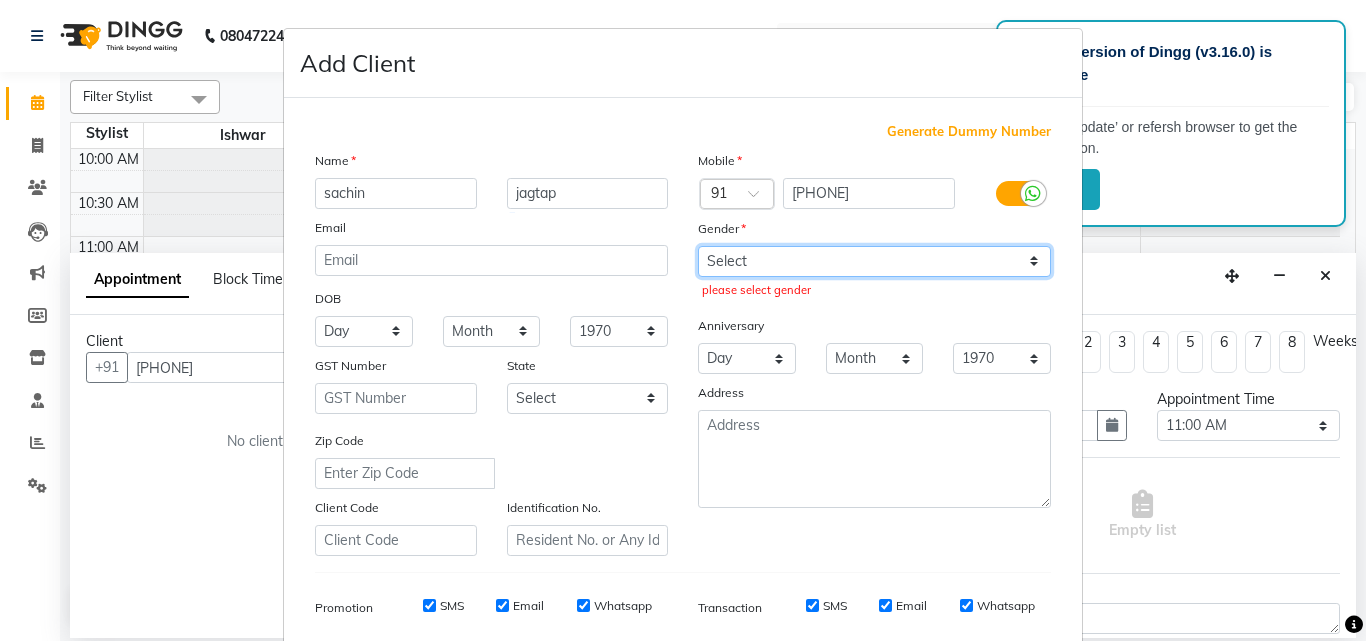 click on "Select Male Female Other Prefer Not To Say" at bounding box center [874, 261] 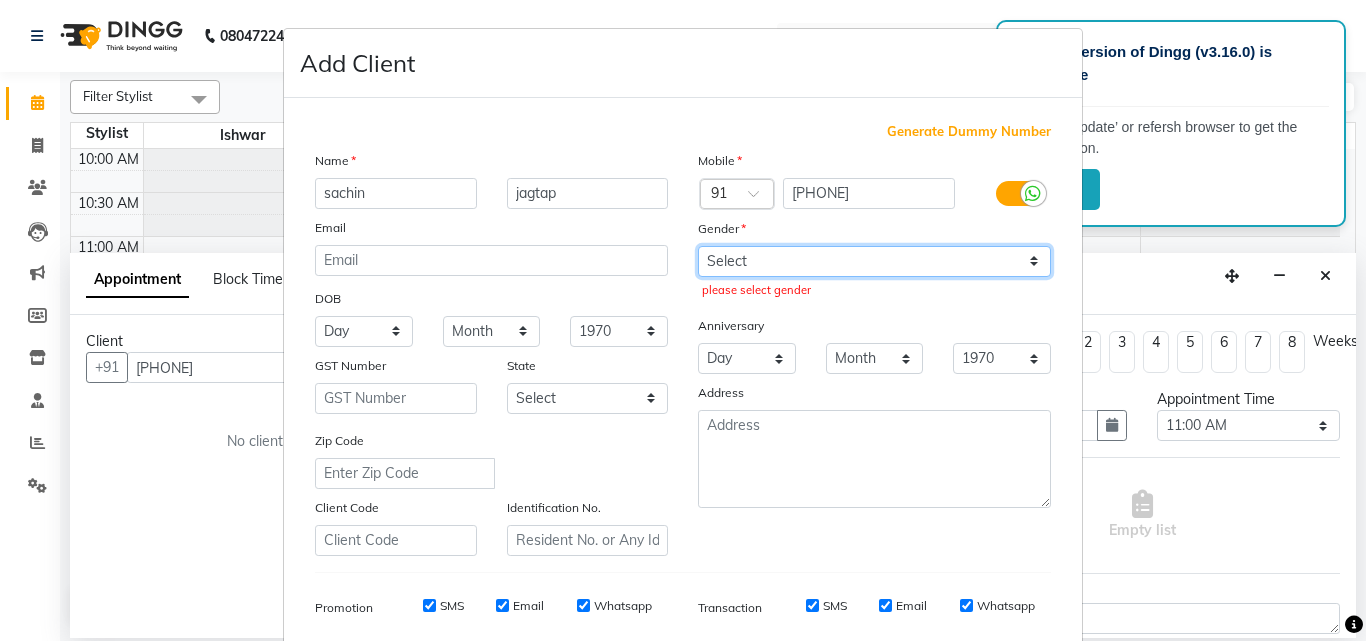 select on "male" 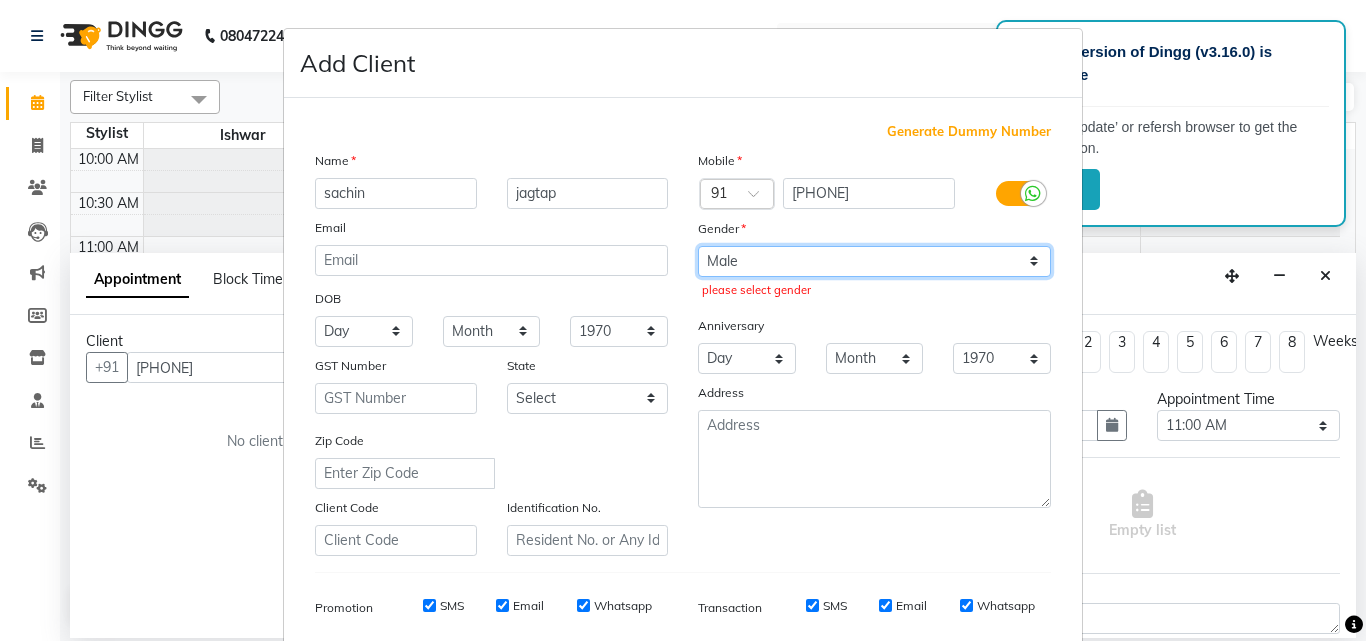click on "Select Male Female Other Prefer Not To Say" at bounding box center (874, 261) 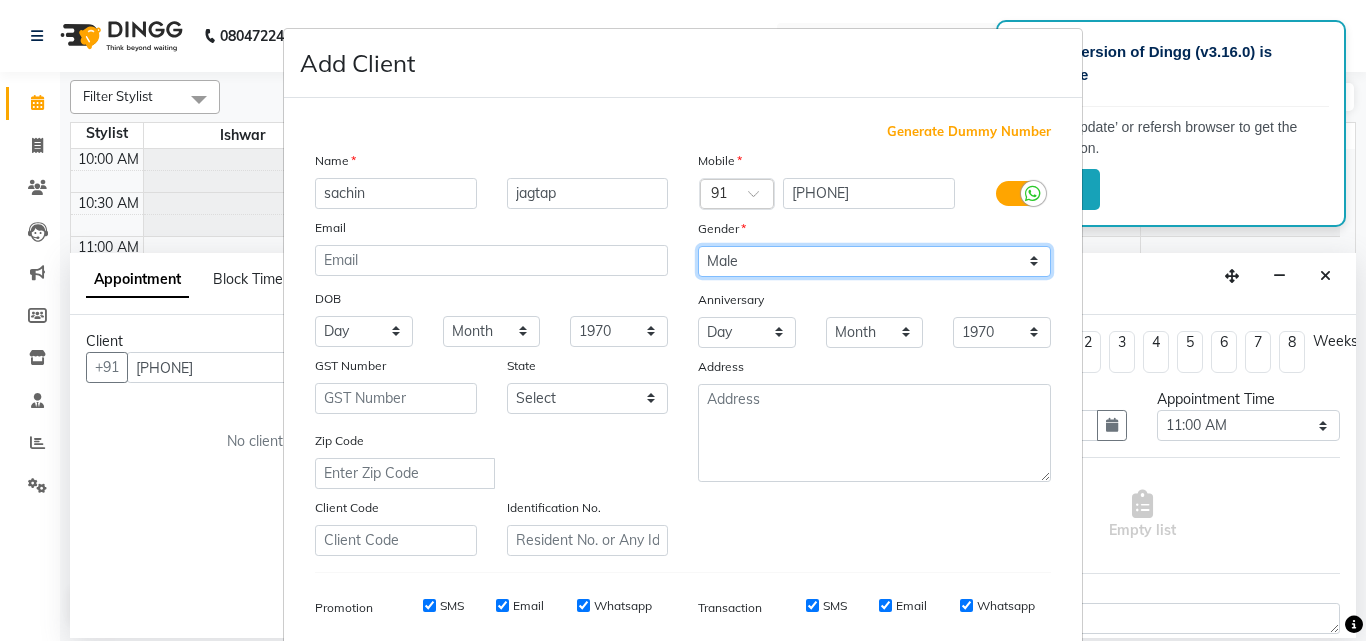 scroll, scrollTop: 282, scrollLeft: 0, axis: vertical 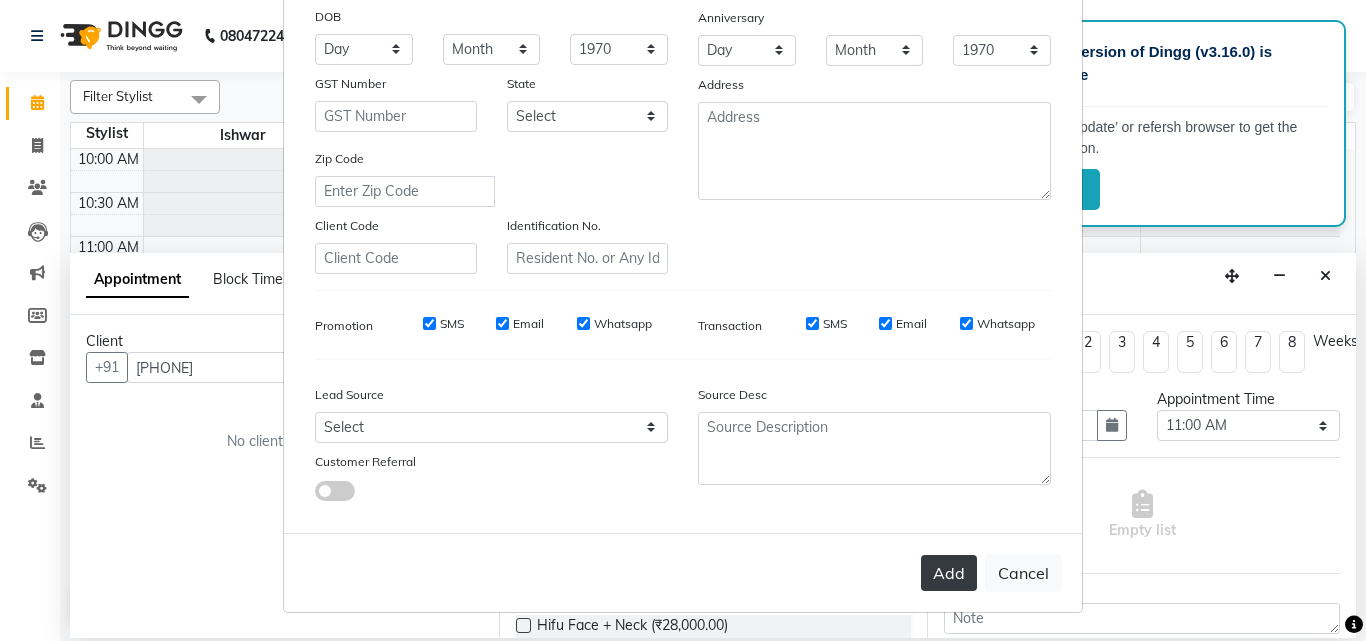 click on "Add" at bounding box center (949, 573) 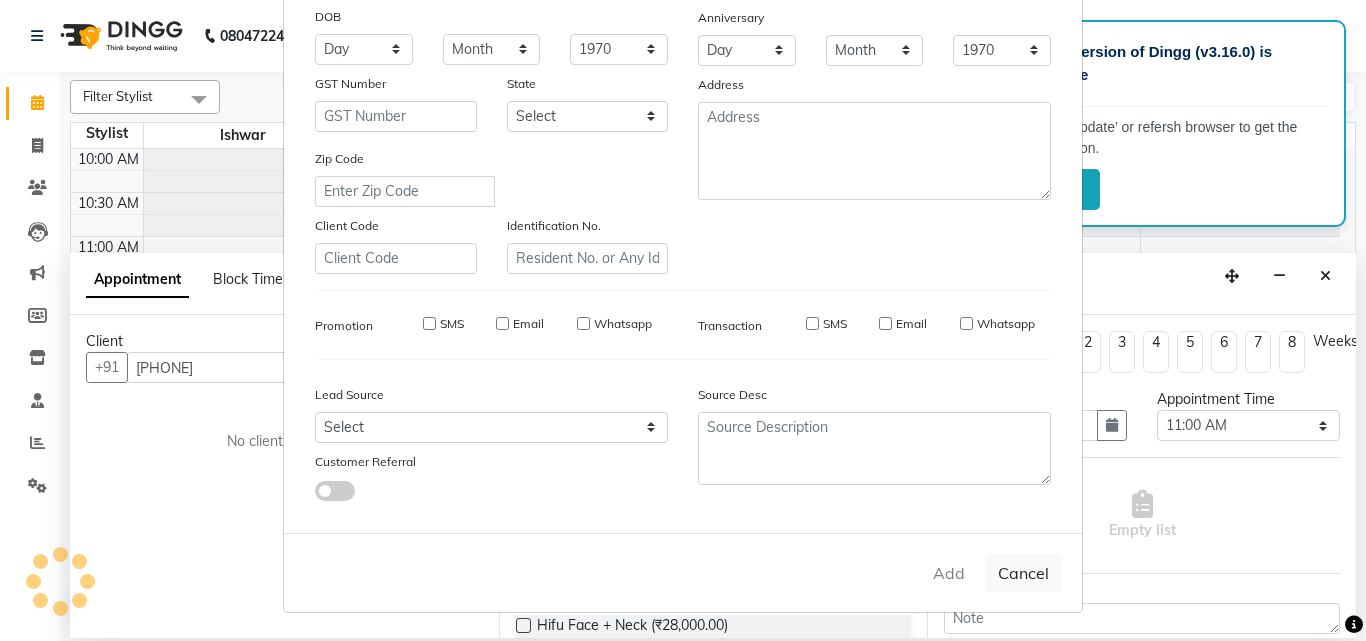 type 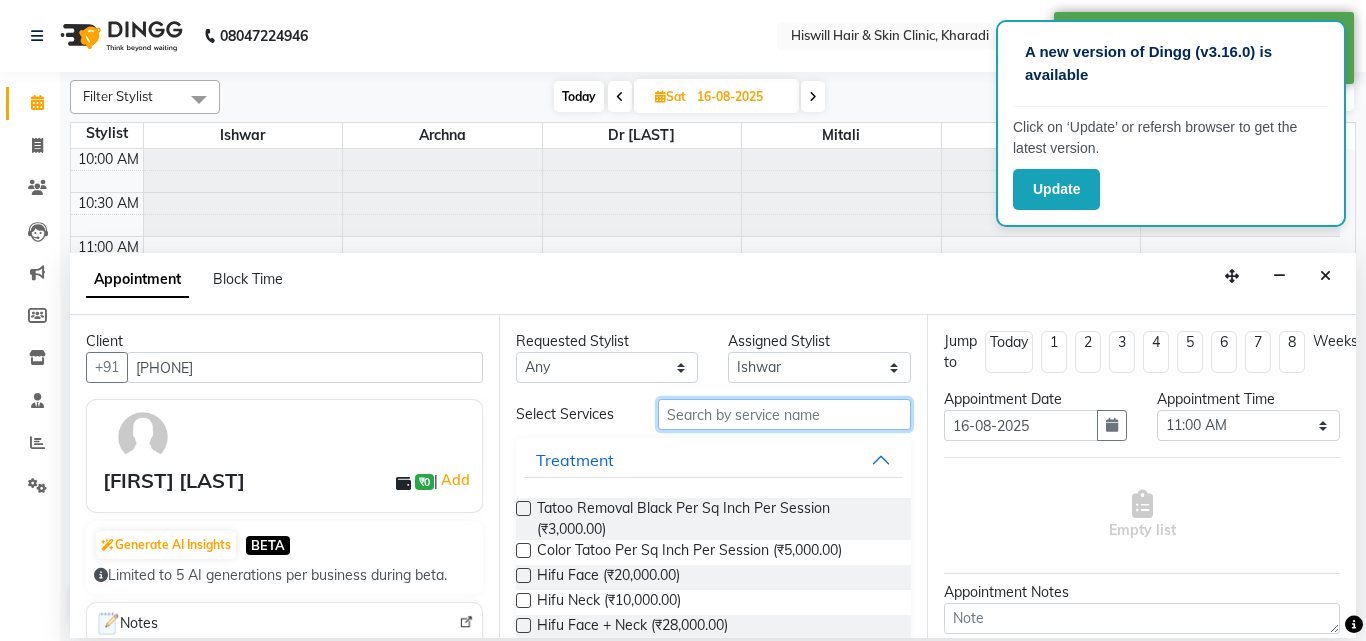 click at bounding box center (785, 414) 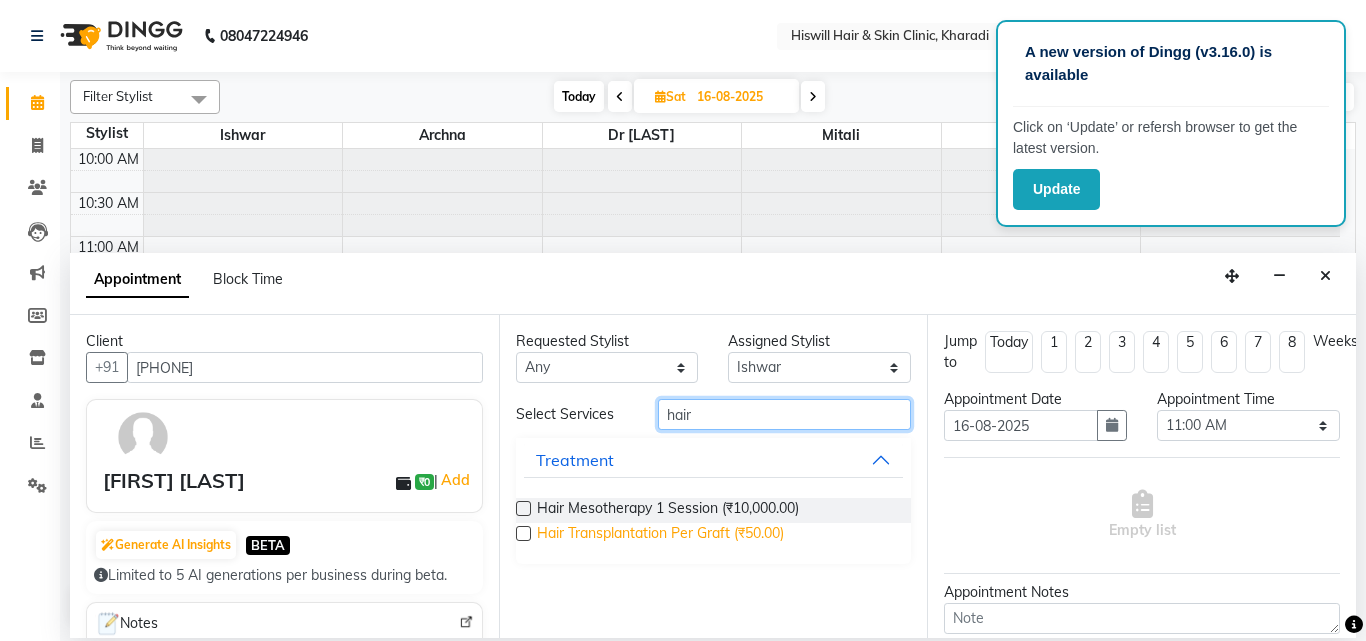 type on "hair" 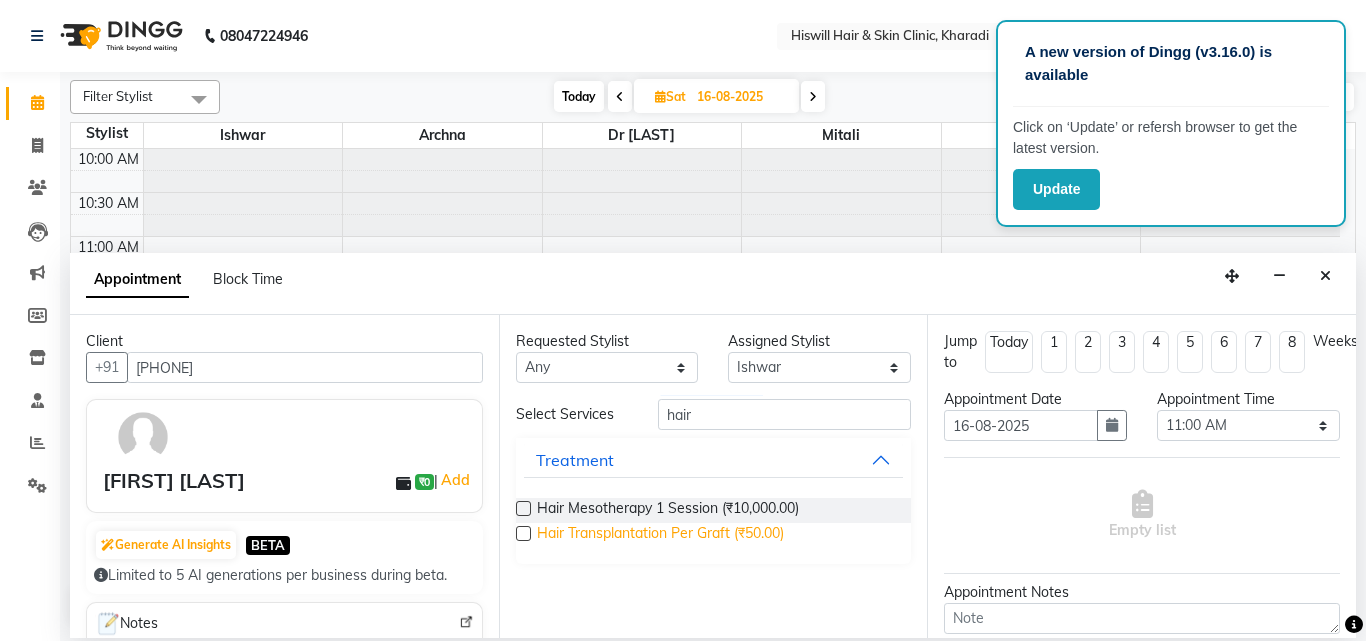 click on "Hair Transplantation Per Graft (₹50.00)" at bounding box center (660, 535) 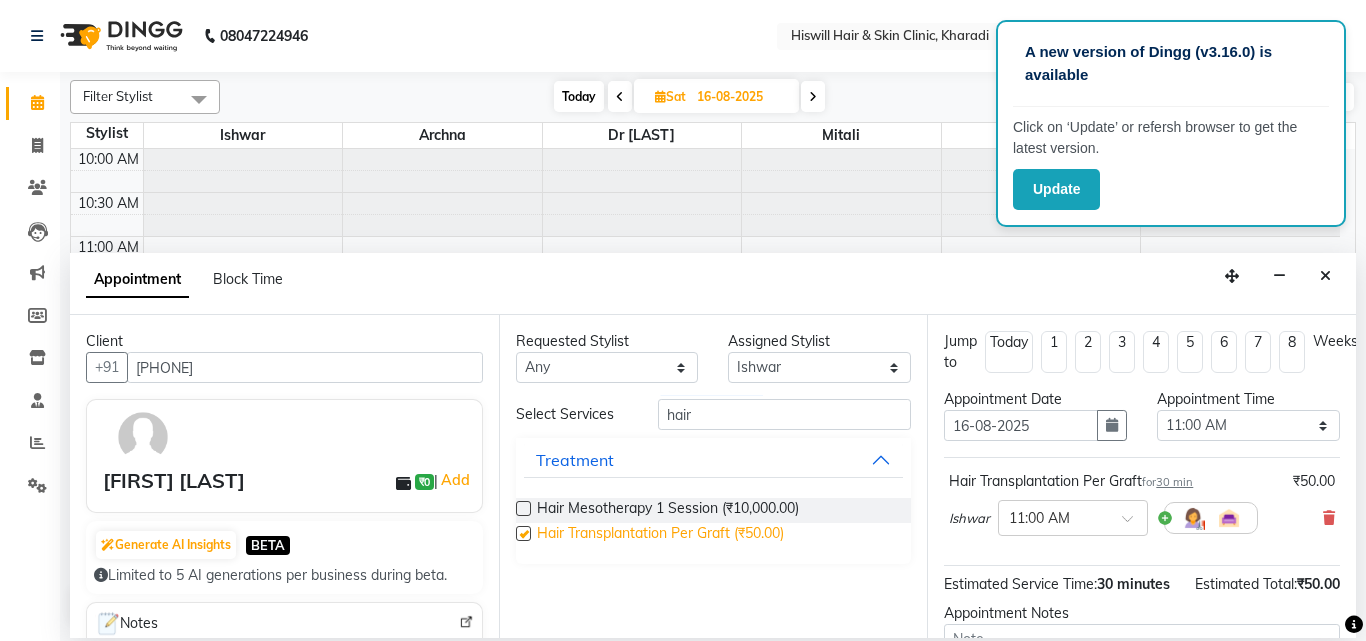 checkbox on "false" 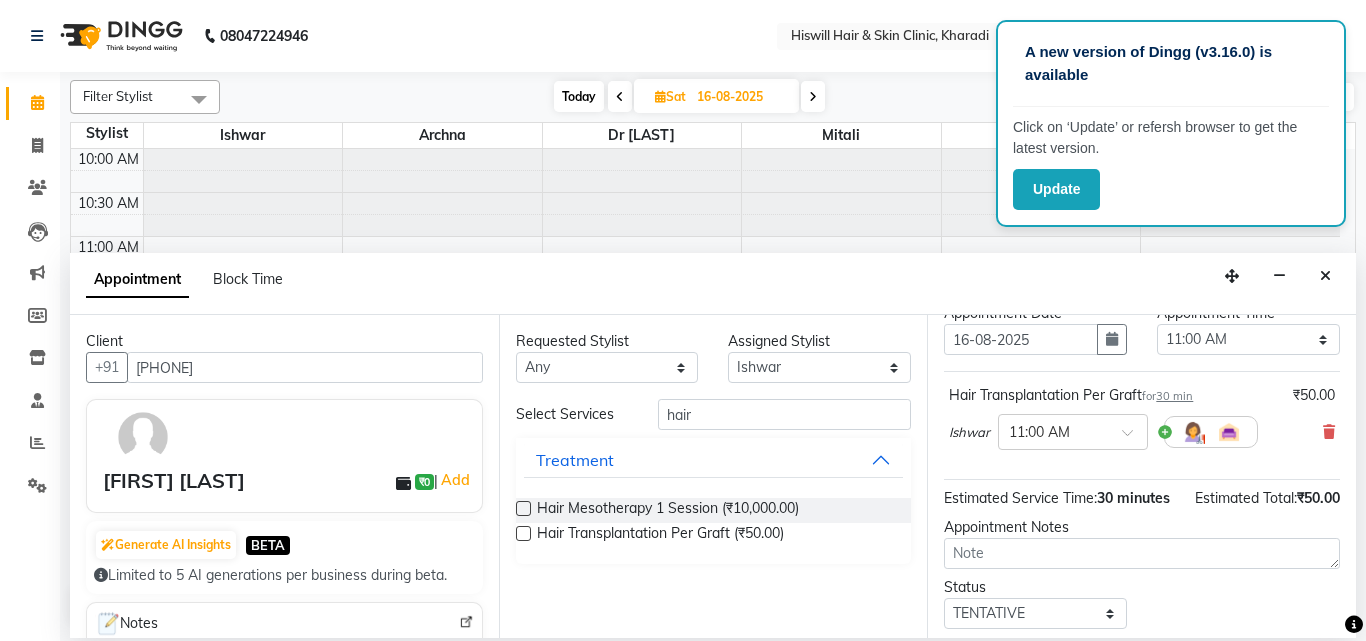 scroll, scrollTop: 239, scrollLeft: 0, axis: vertical 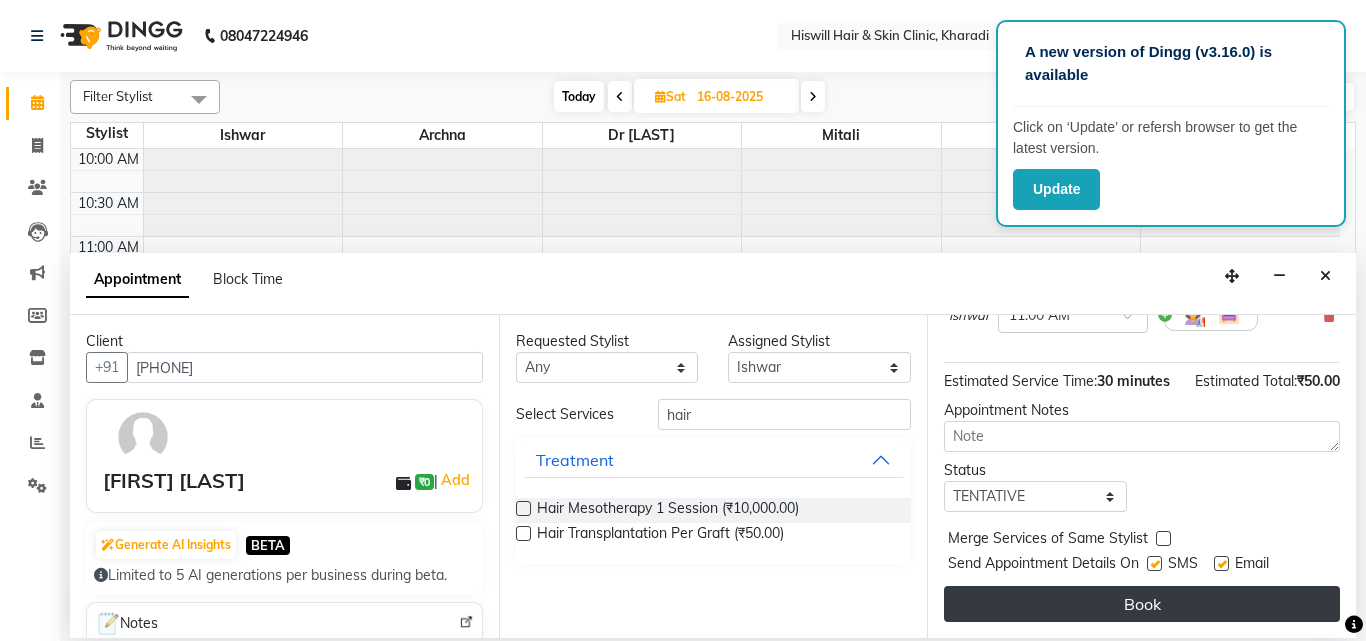 click on "Book" at bounding box center (1142, 604) 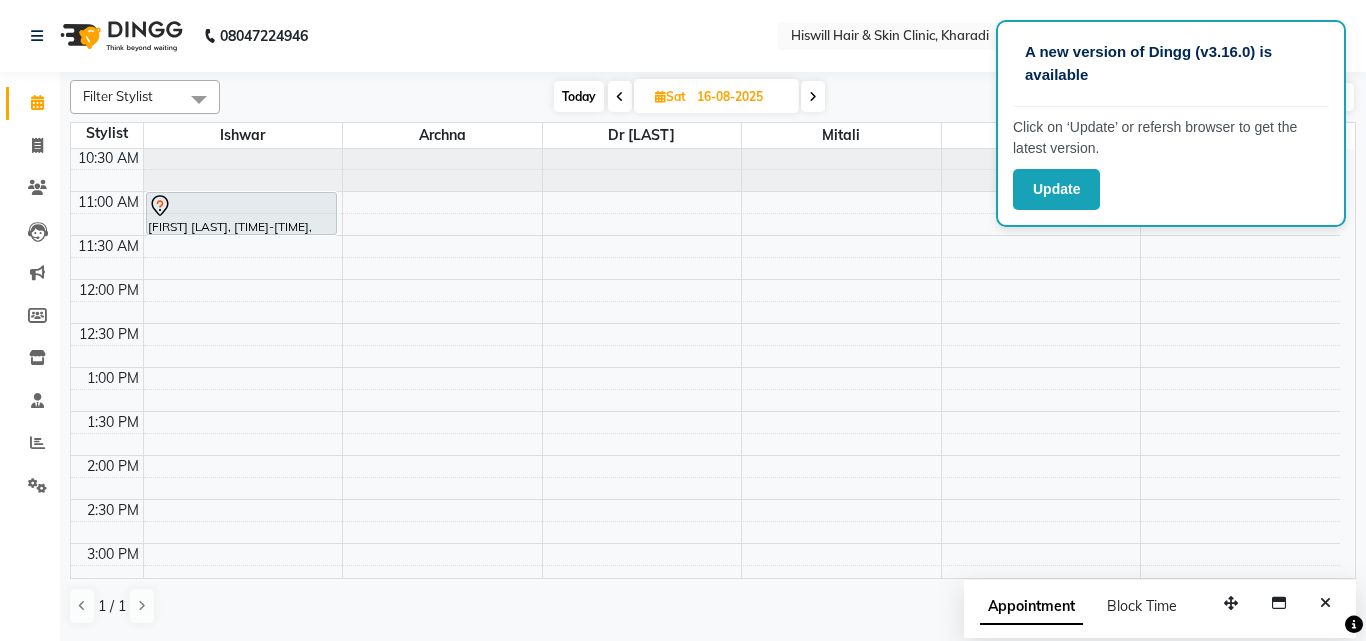 scroll, scrollTop: 0, scrollLeft: 0, axis: both 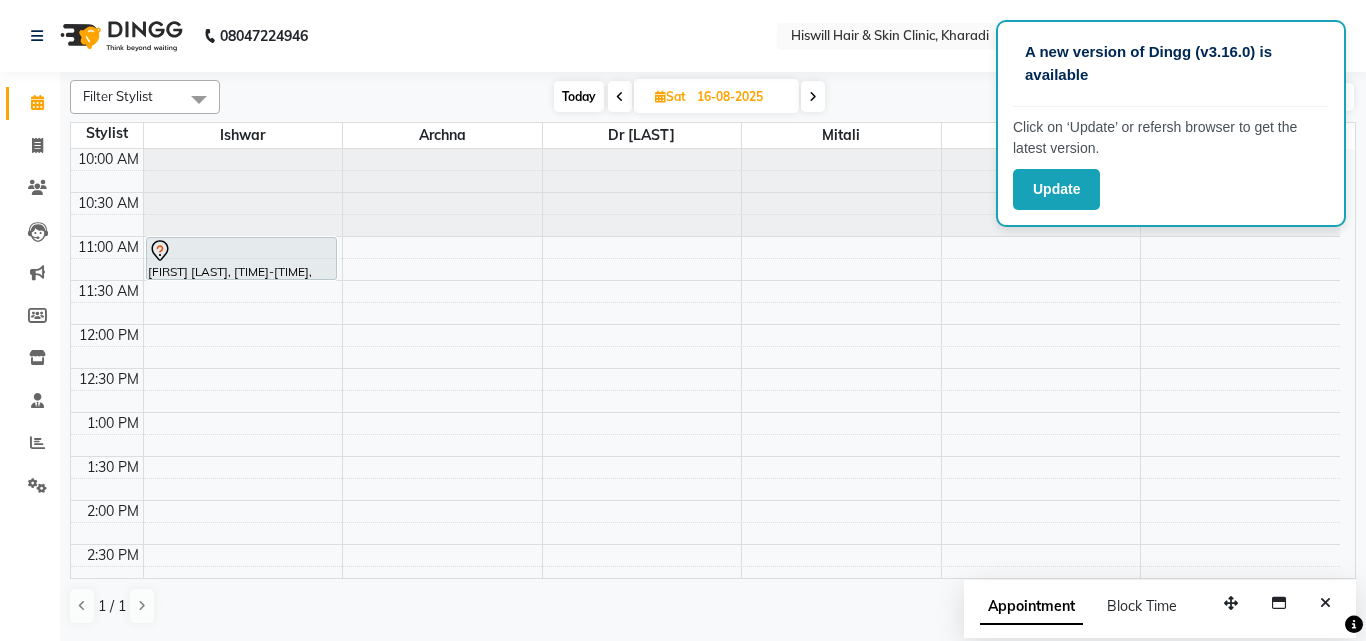 click at bounding box center [660, 96] 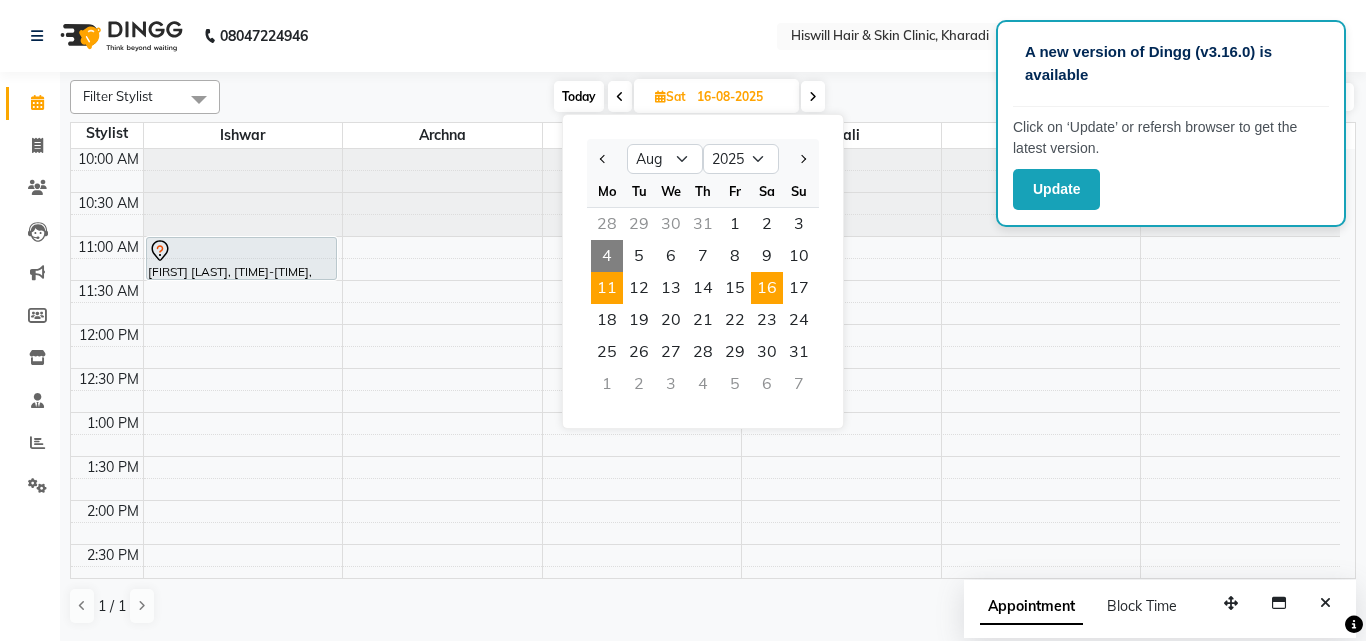 click on "11" at bounding box center [607, 288] 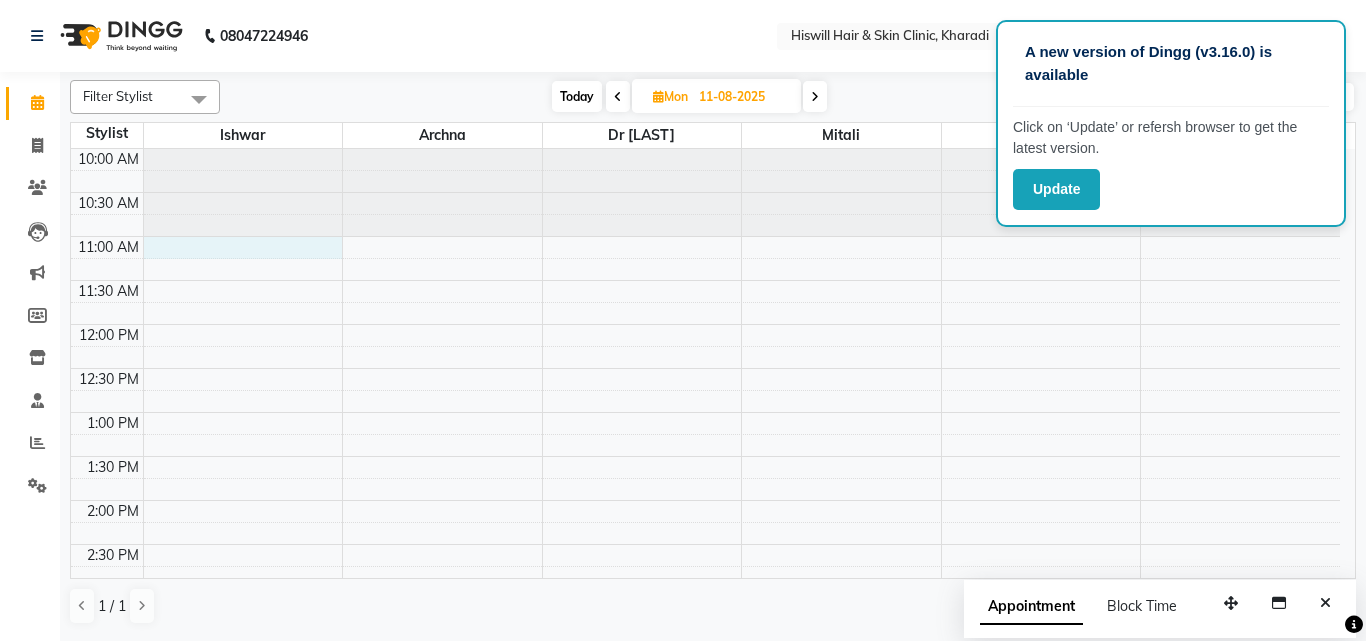 click on "10:00 AM 10:30 AM 11:00 AM 11:30 AM 12:00 PM 12:30 PM 1:00 PM 1:30 PM 2:00 PM 2:30 PM 3:00 PM 3:30 PM 4:00 PM 4:30 PM 5:00 PM 5:30 PM 6:00 PM 6:30 PM 7:00 PM 7:30 PM 8:00 PM 8:30 PM" at bounding box center [705, 632] 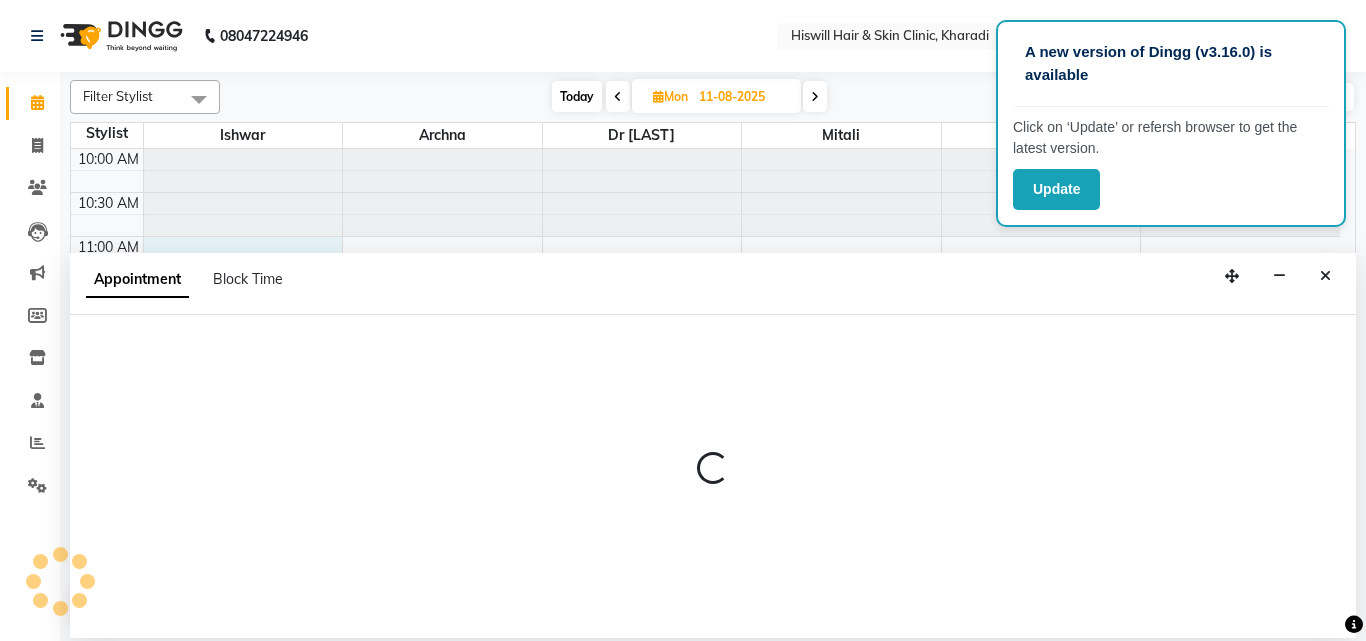 select on "62610" 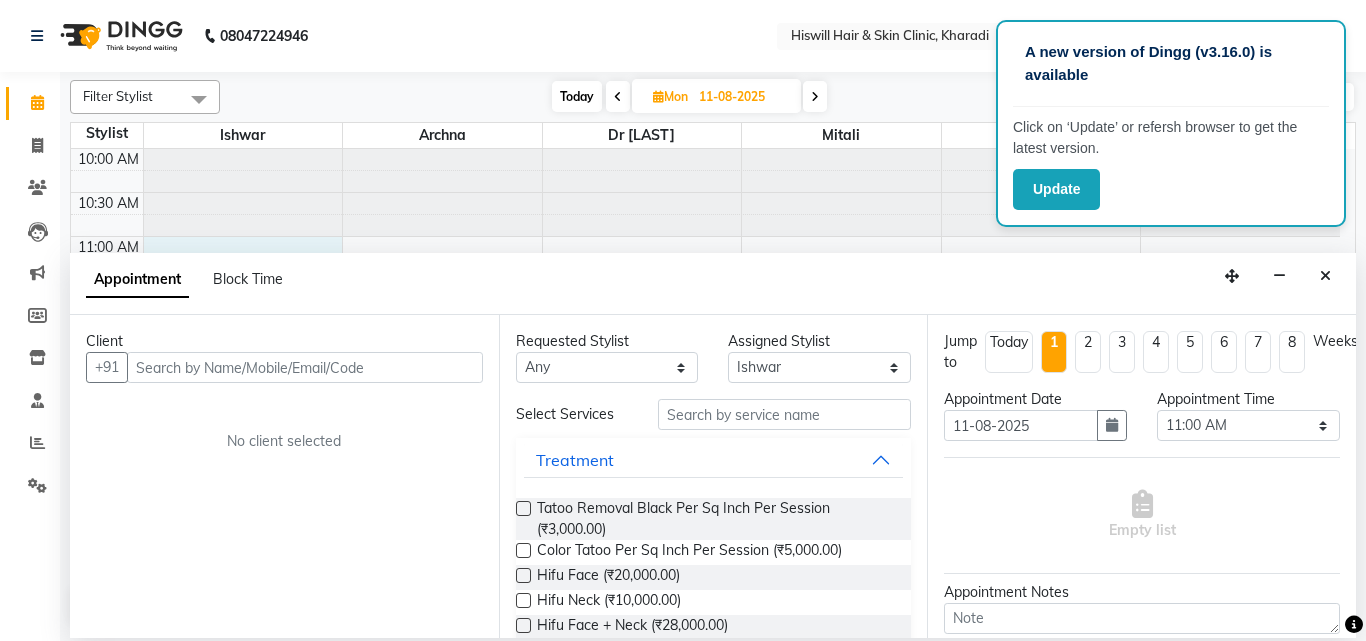 click at bounding box center (305, 367) 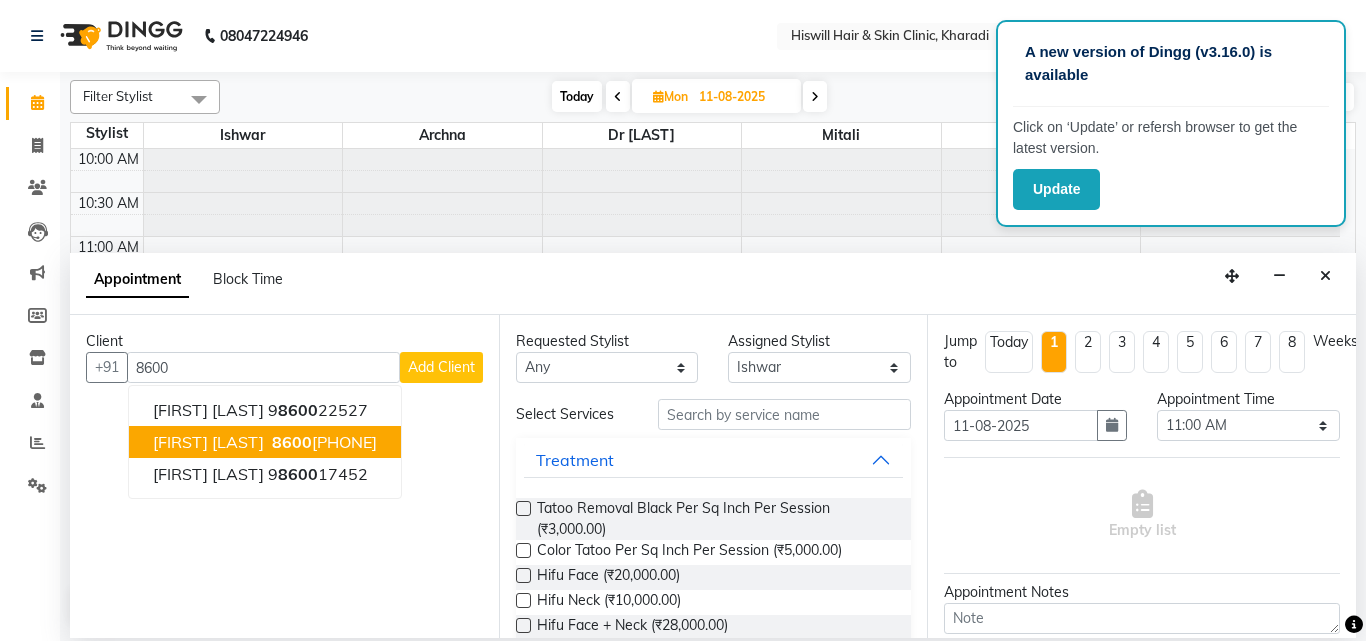 click on "[PHONE]" at bounding box center [322, 442] 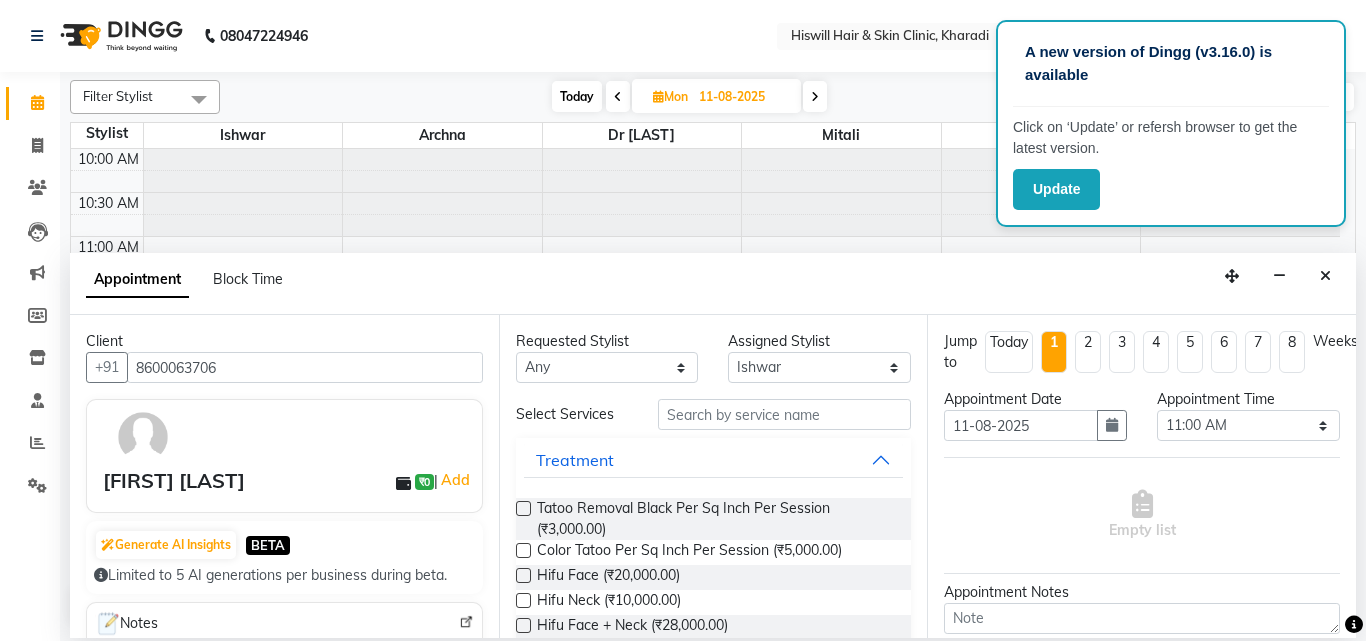 type on "8600063706" 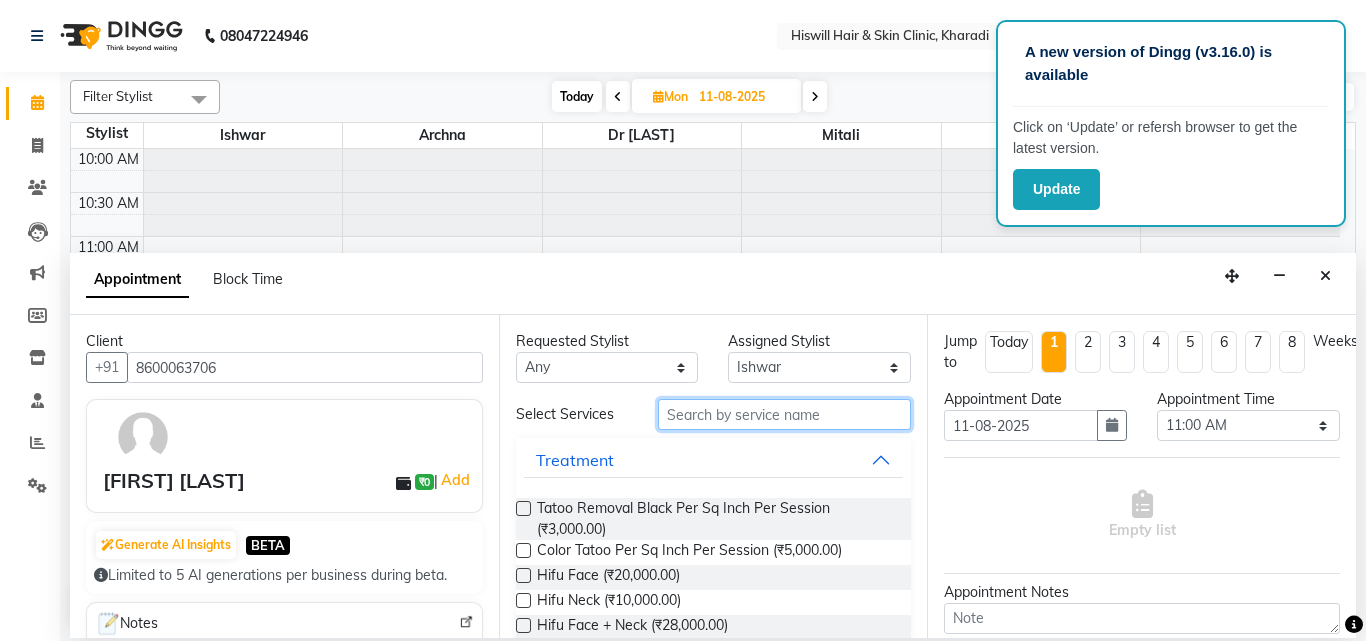 click at bounding box center (785, 414) 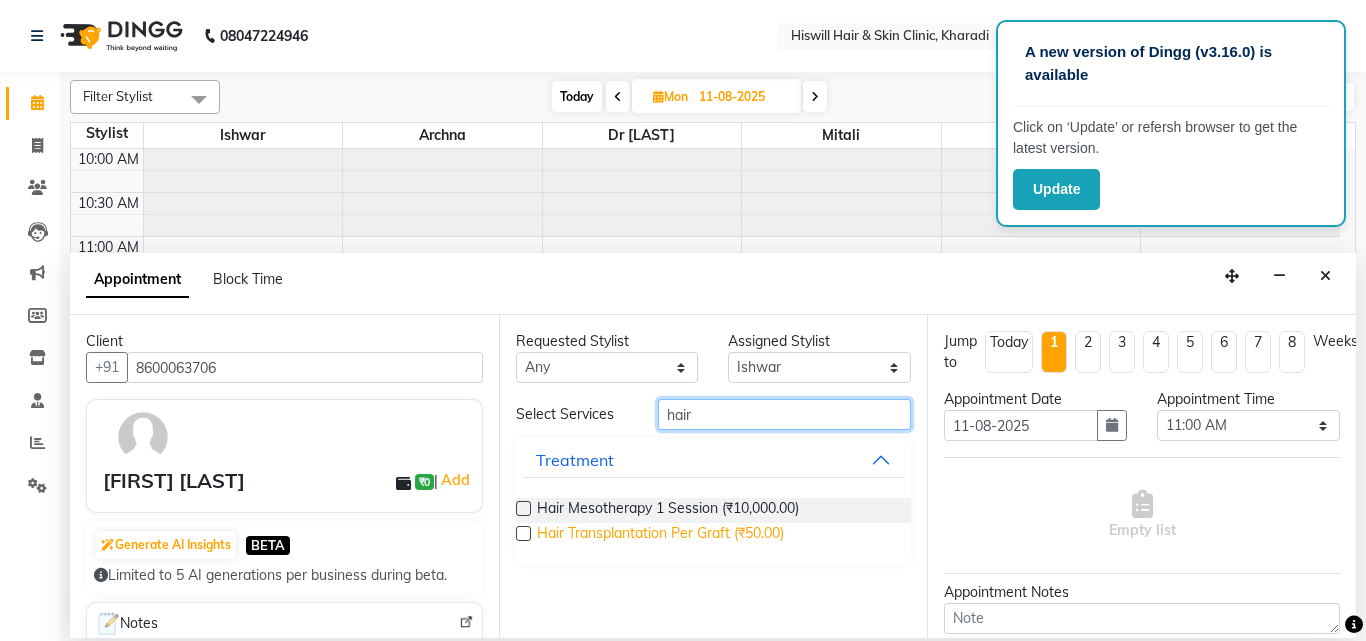 type on "hair" 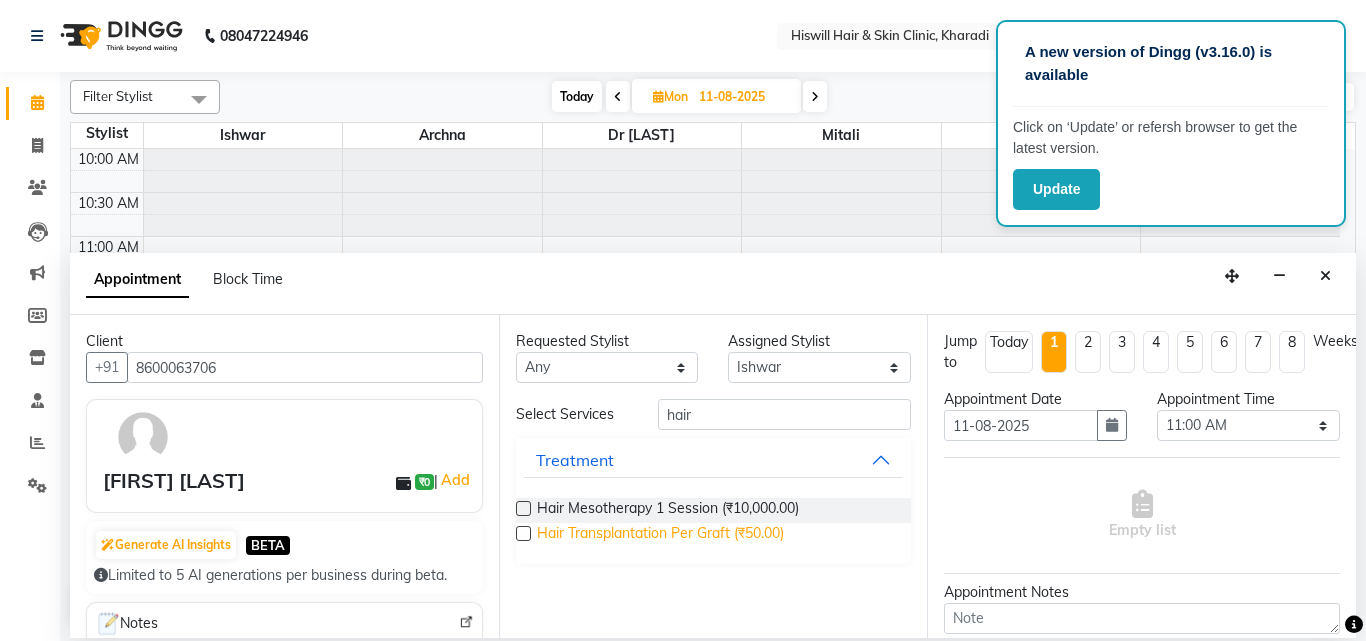 click on "Hair Transplantation Per Graft (₹50.00)" at bounding box center (660, 535) 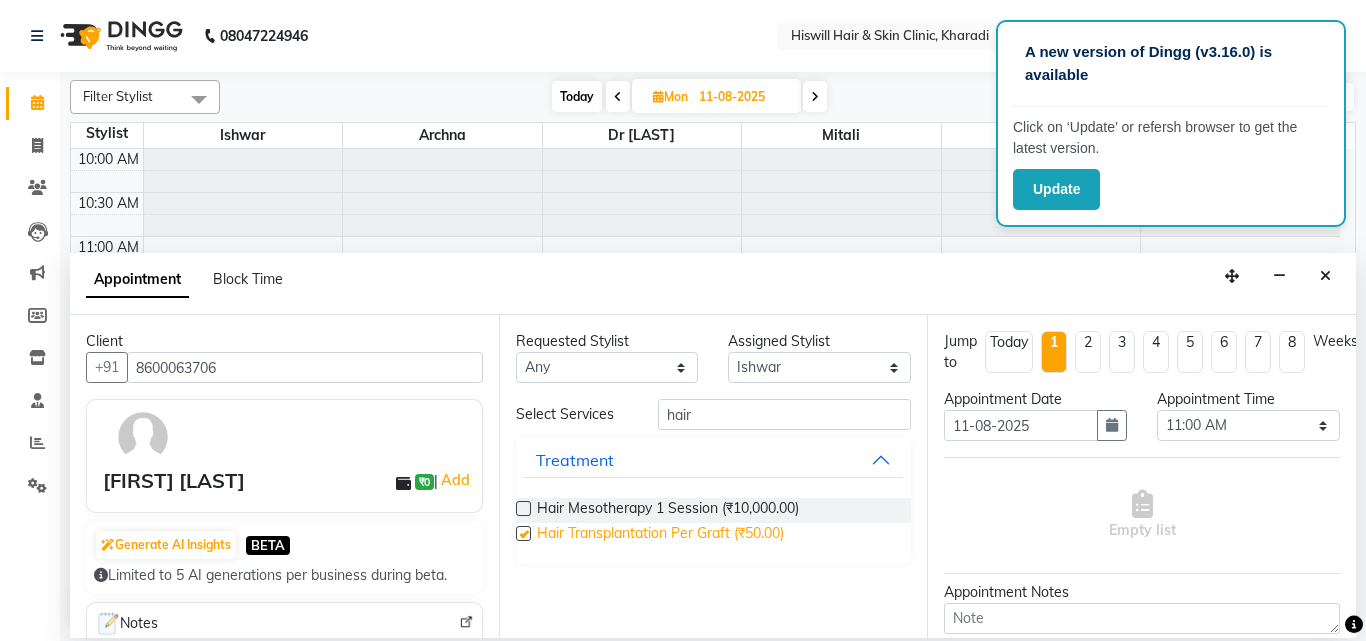 checkbox on "false" 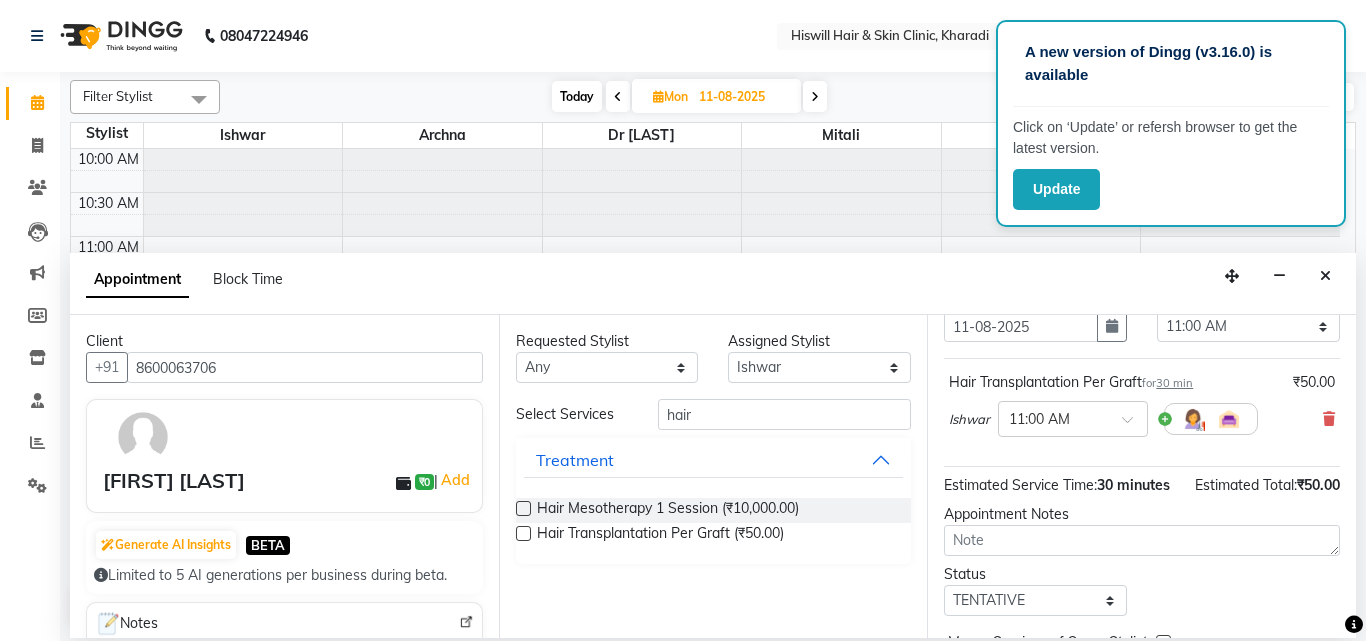 scroll, scrollTop: 239, scrollLeft: 0, axis: vertical 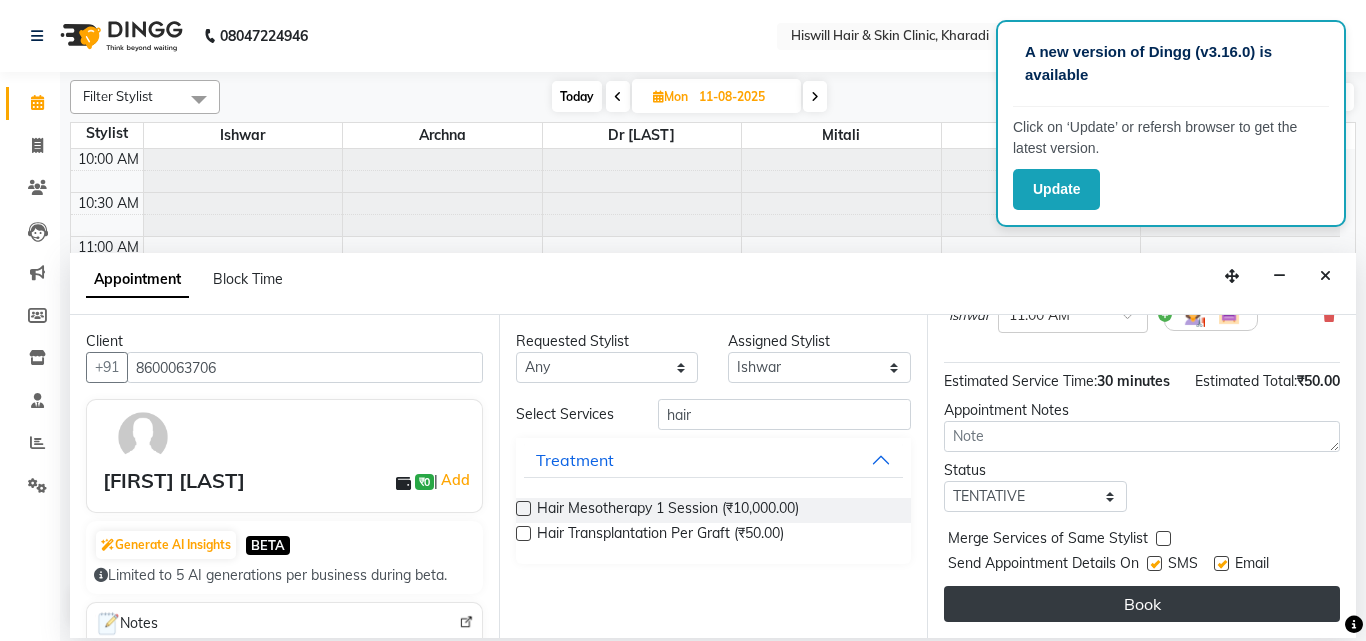 click on "Book" at bounding box center [1142, 604] 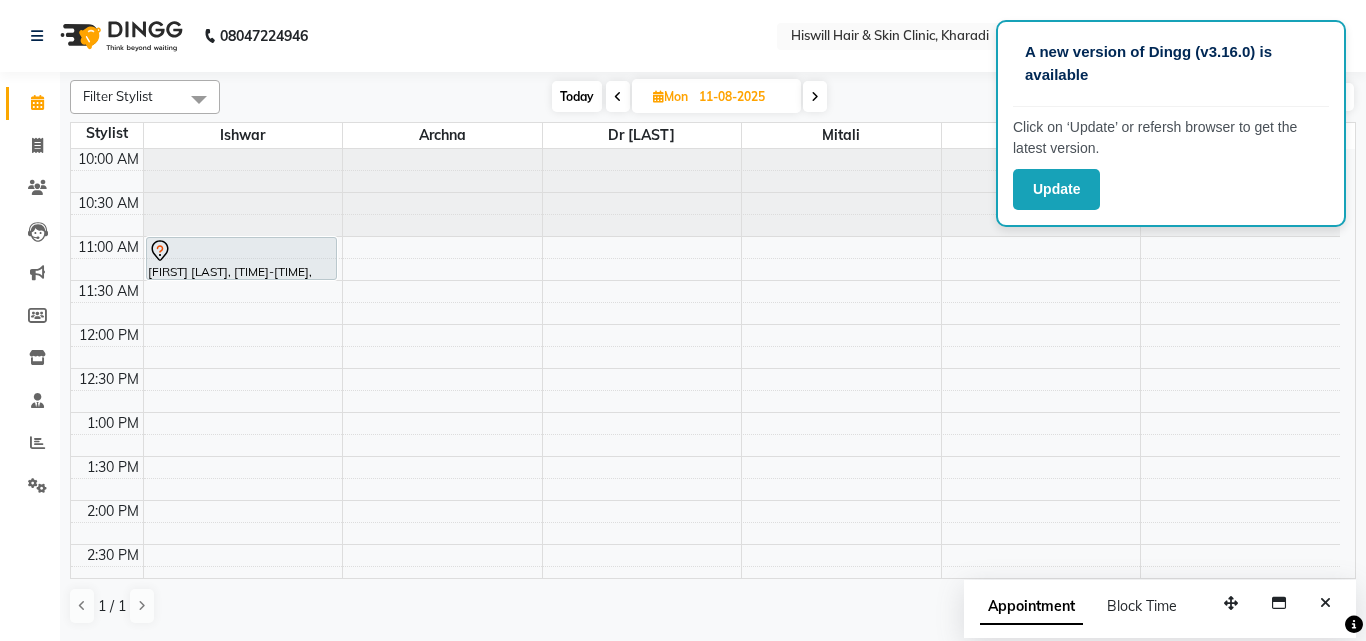 click on "Today" at bounding box center [577, 96] 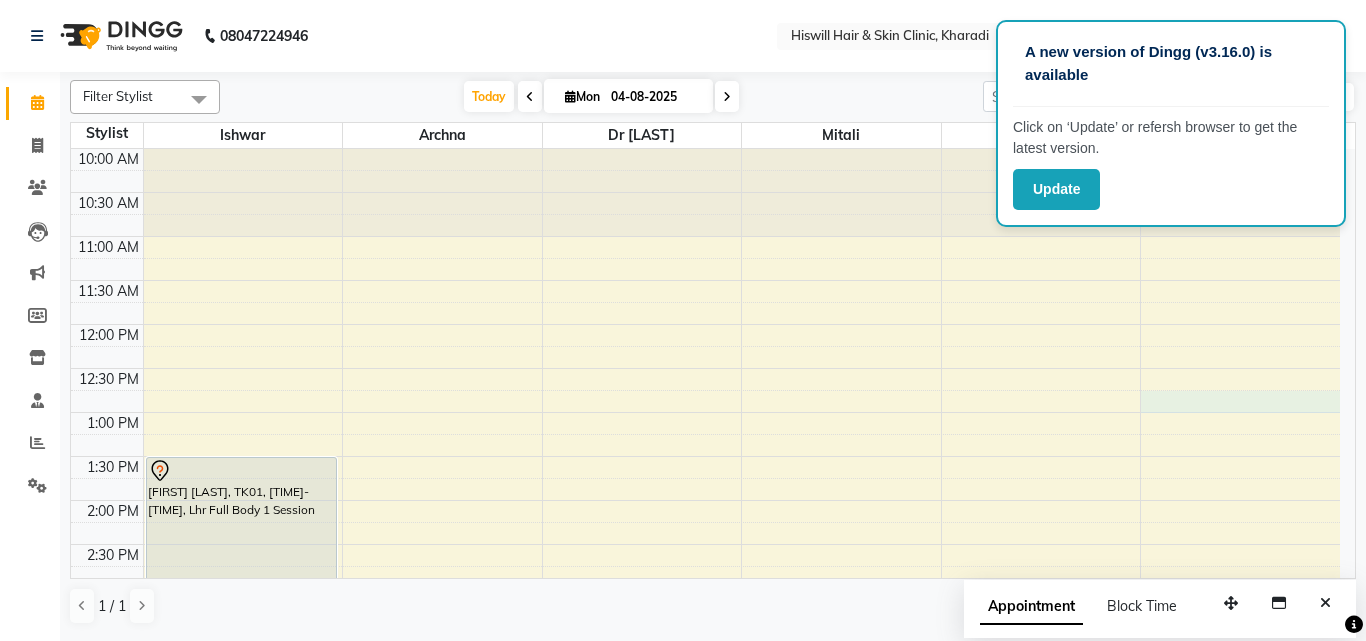 click on "[TIME] [TIME] [TIME] [TIME] [TIME] [TIME] [TIME] [TIME] [TIME] [TIME] [TIME] [TIME] [TIME] [TIME] [TIME] [TIME] [TIME] [TIME] [TIME] [TIME] [TIME] [TIME] [TIME] [FIRST] [LAST], TK01, [TIME]-[TIME], Lhr Full Body 1 Session" at bounding box center (705, 632) 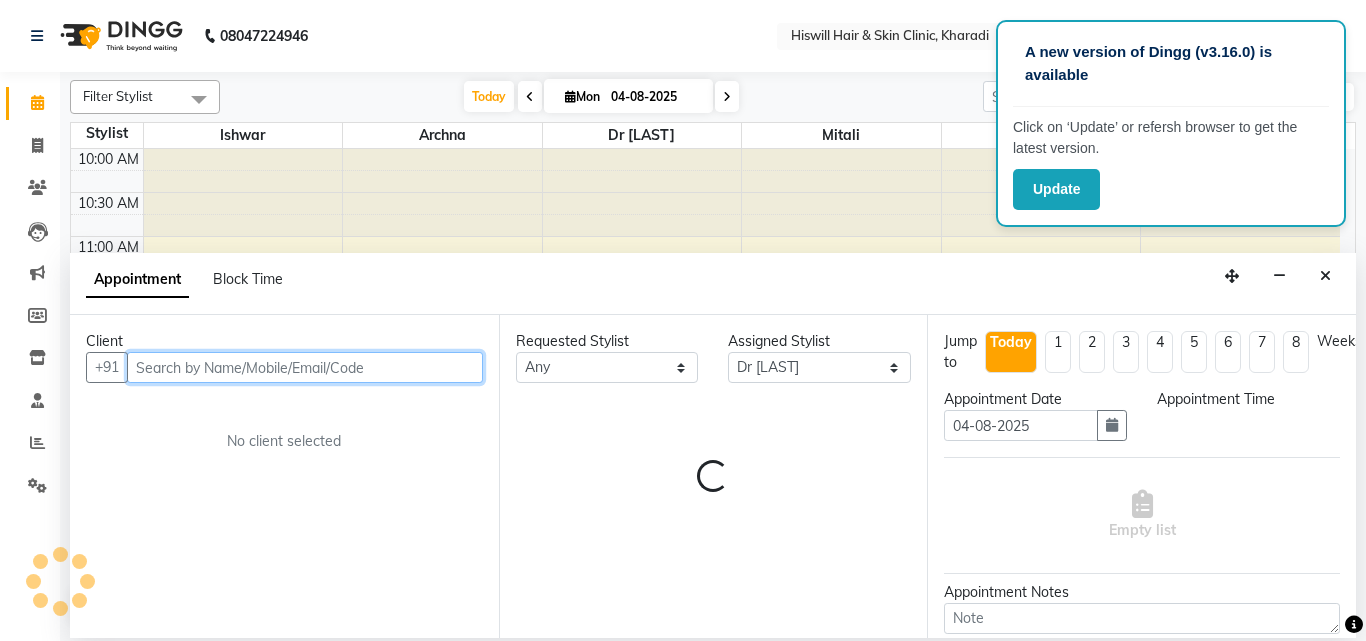 select on "765" 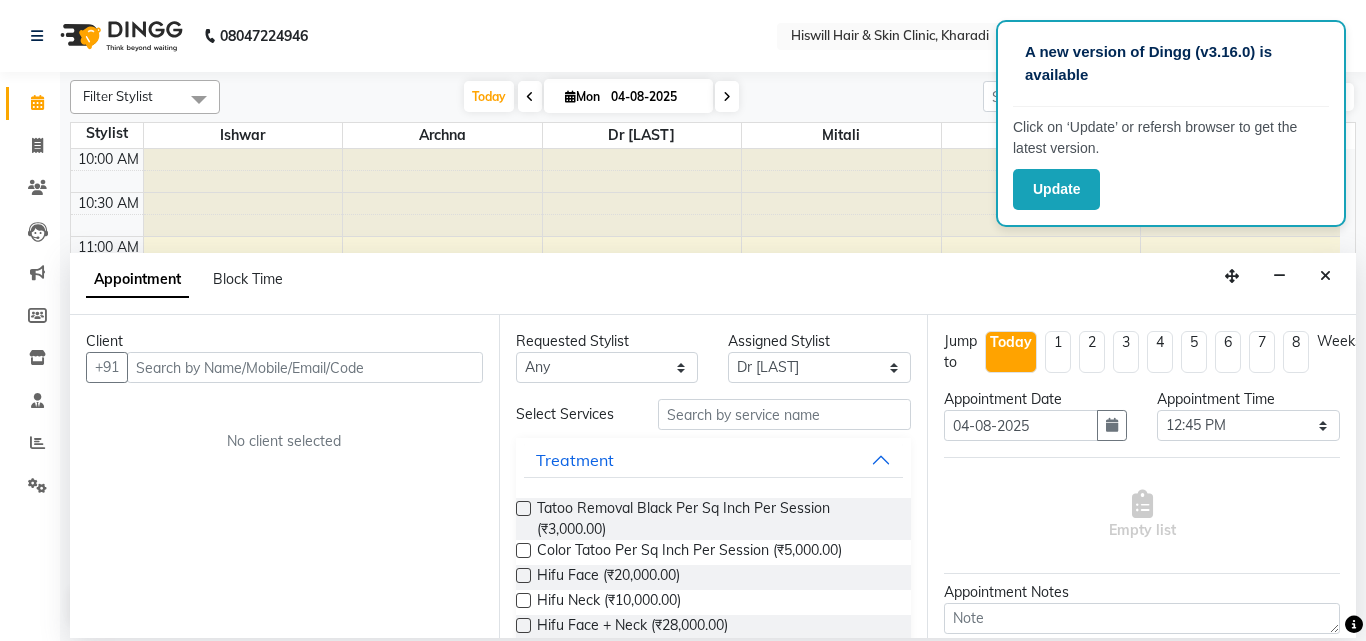 click on "Update" 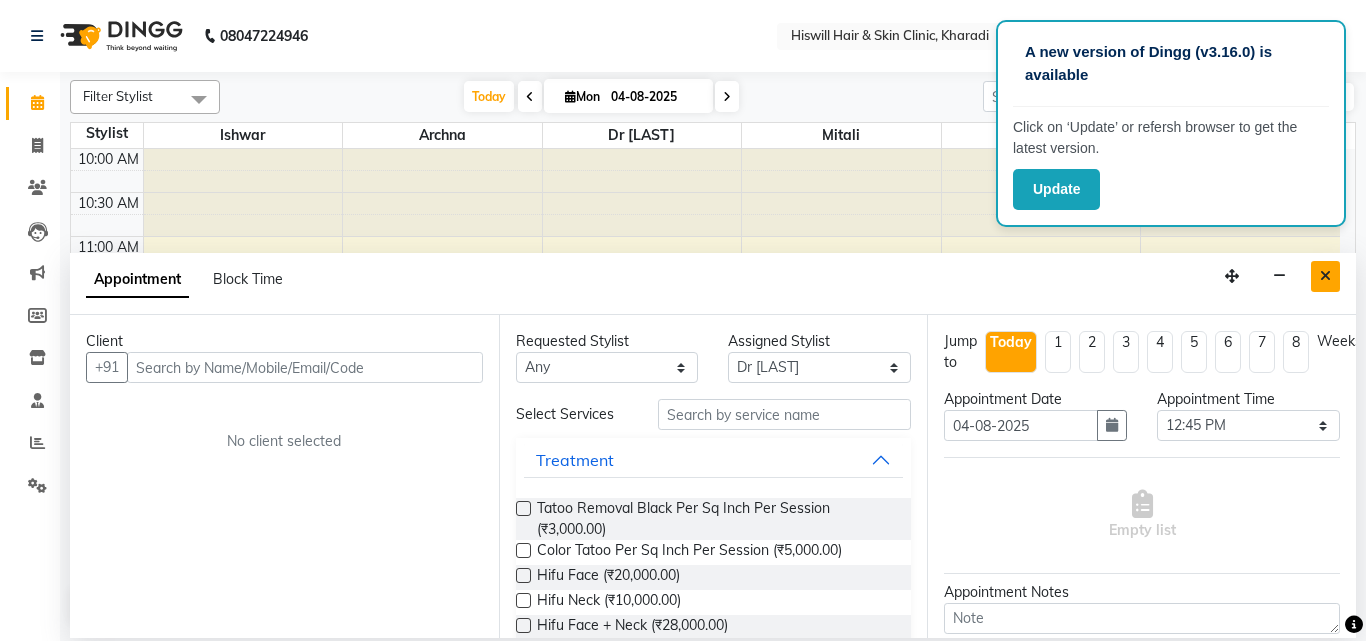 click at bounding box center (1325, 276) 